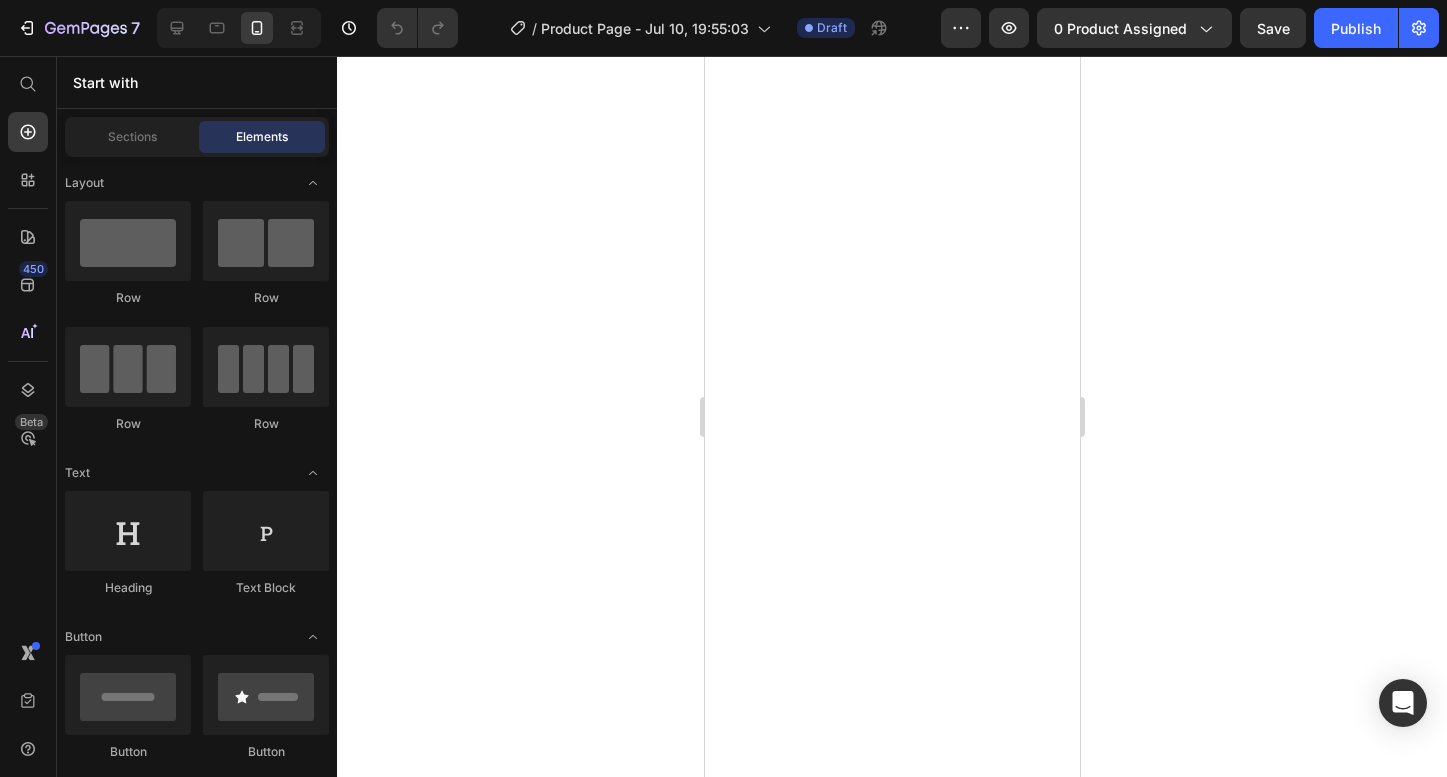 scroll, scrollTop: 0, scrollLeft: 0, axis: both 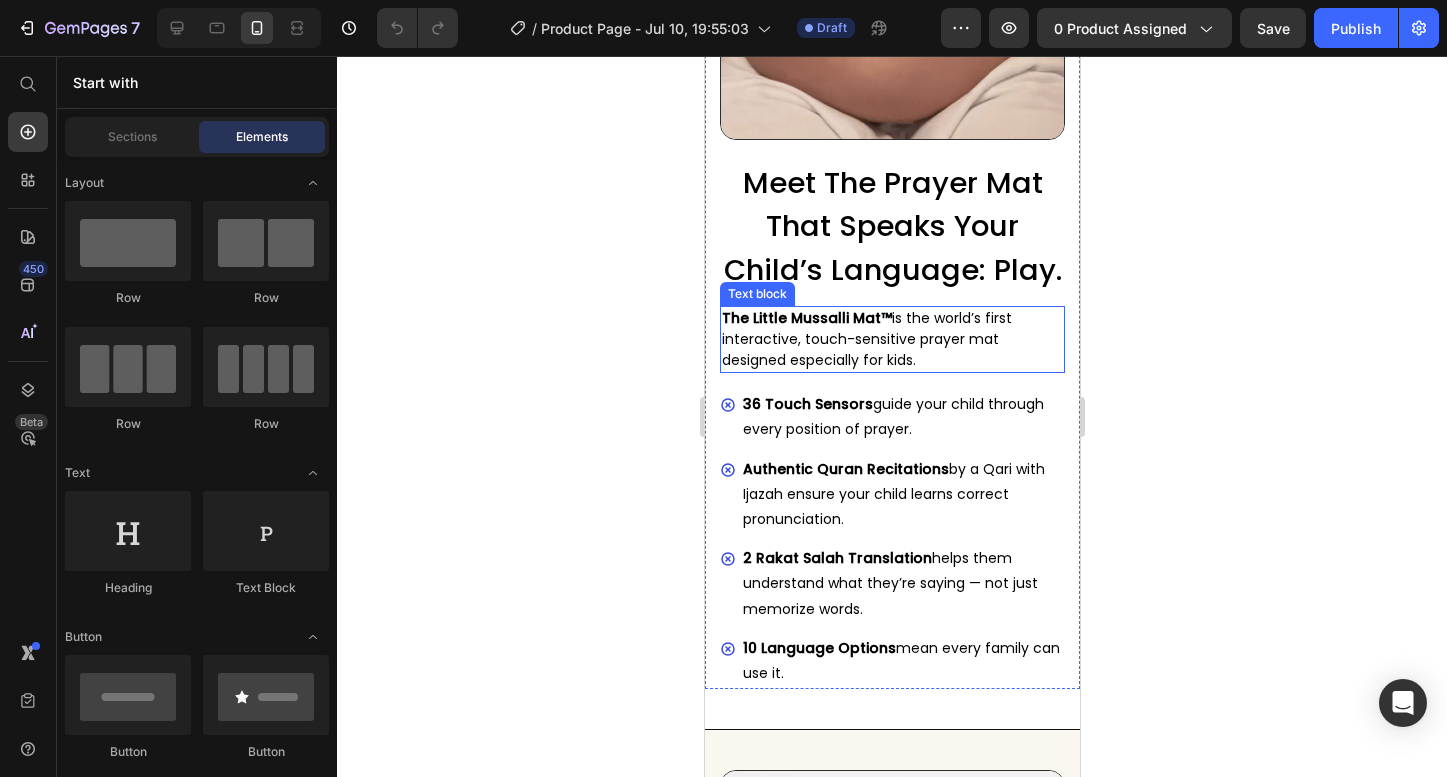 click on "The Little Mussalli Mat™  is the world’s first interactive, touch-sensitive prayer mat designed especially for kids." at bounding box center (891, 339) 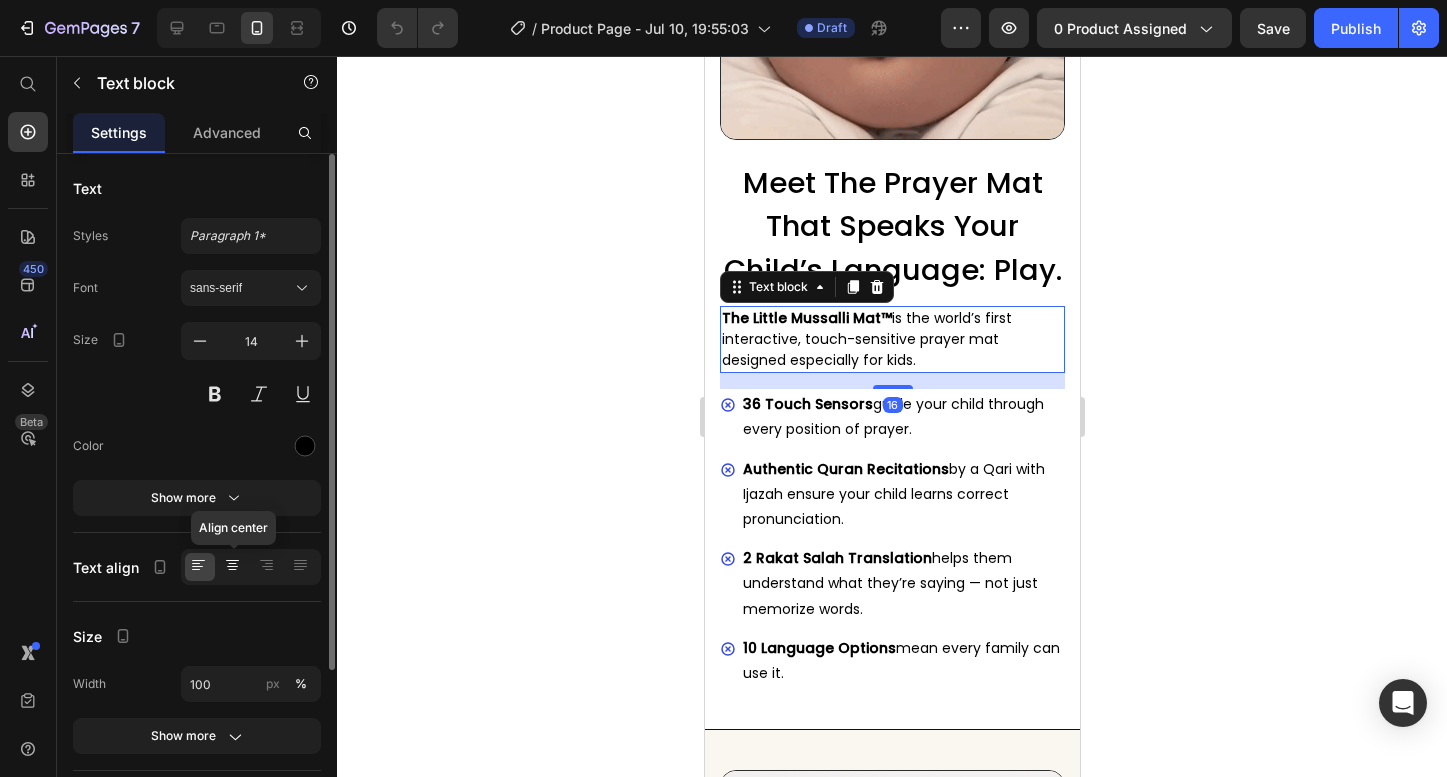 click 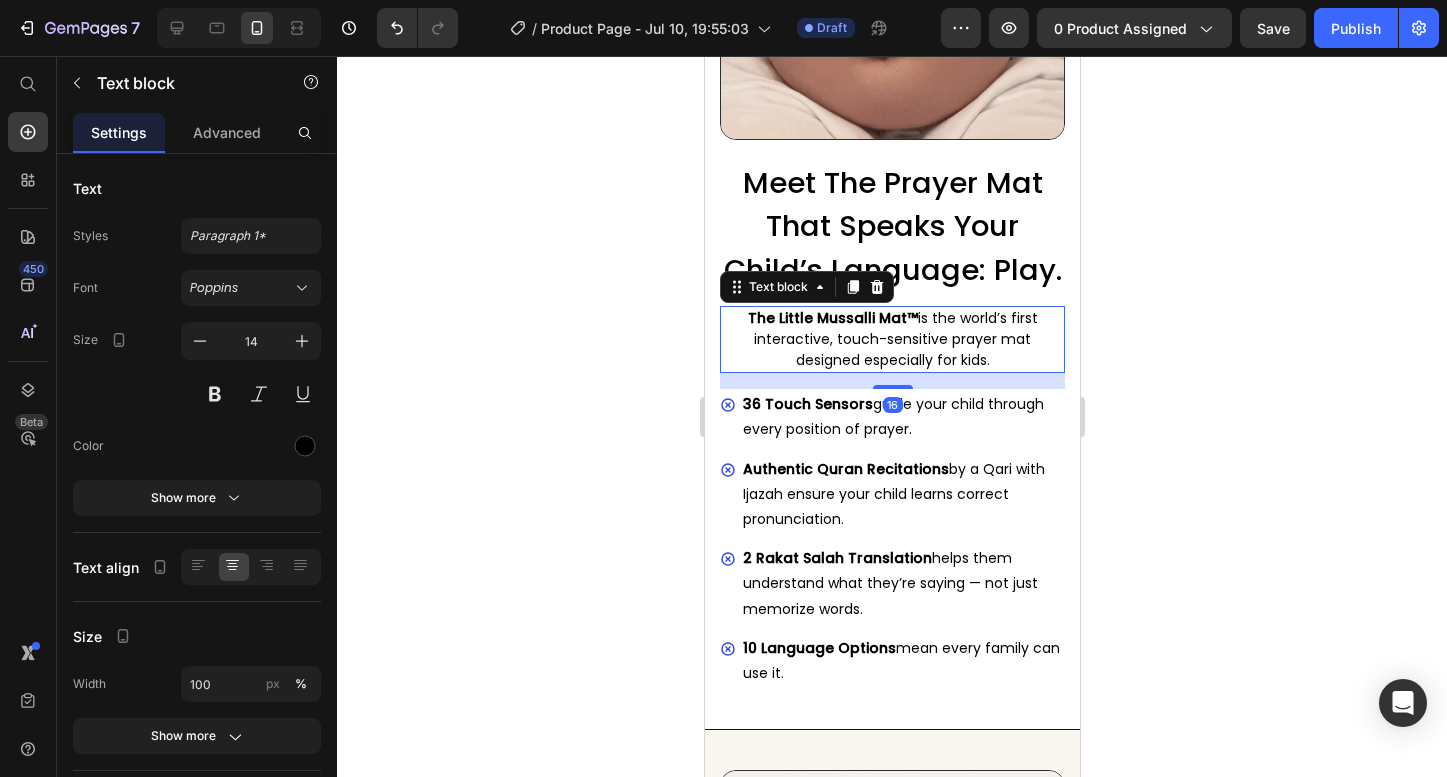 click 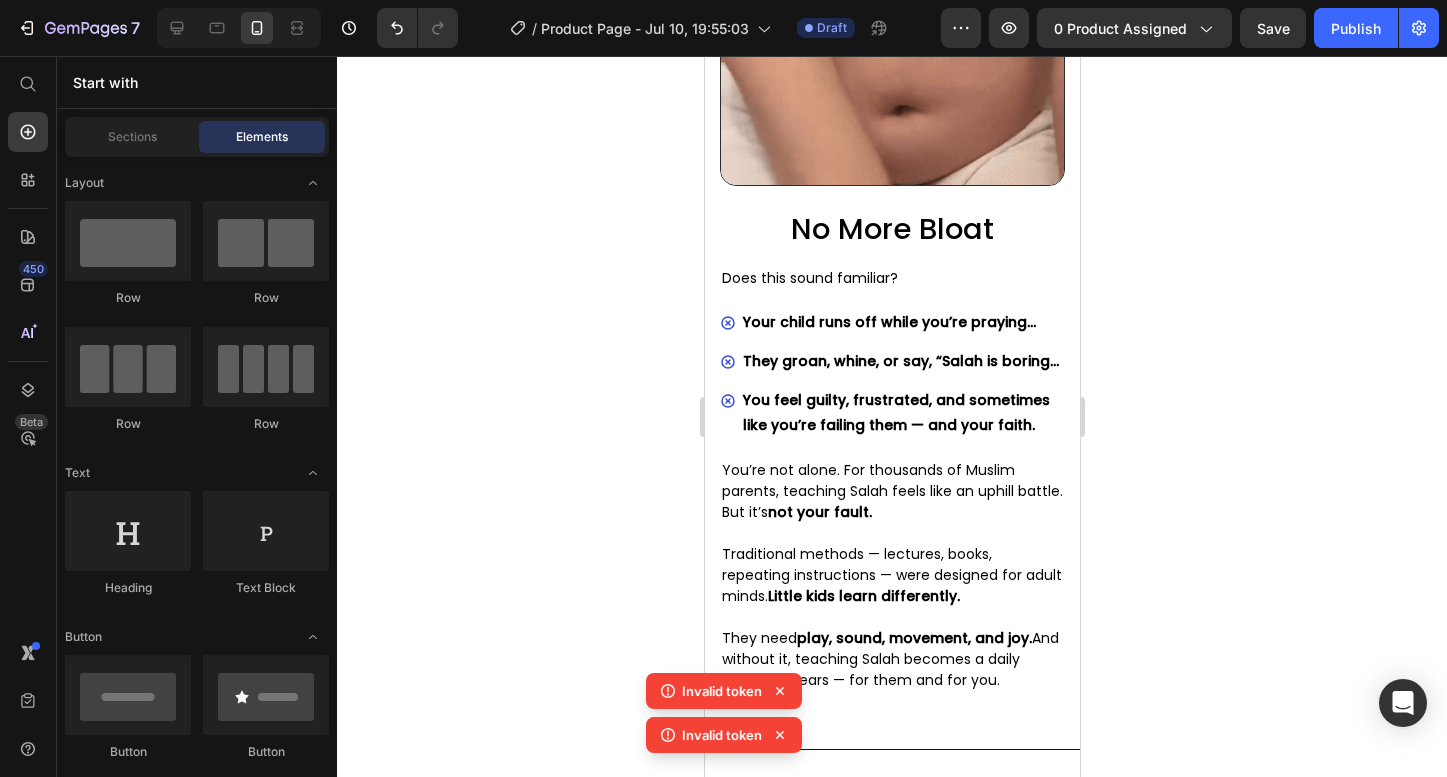 scroll, scrollTop: 2597, scrollLeft: 0, axis: vertical 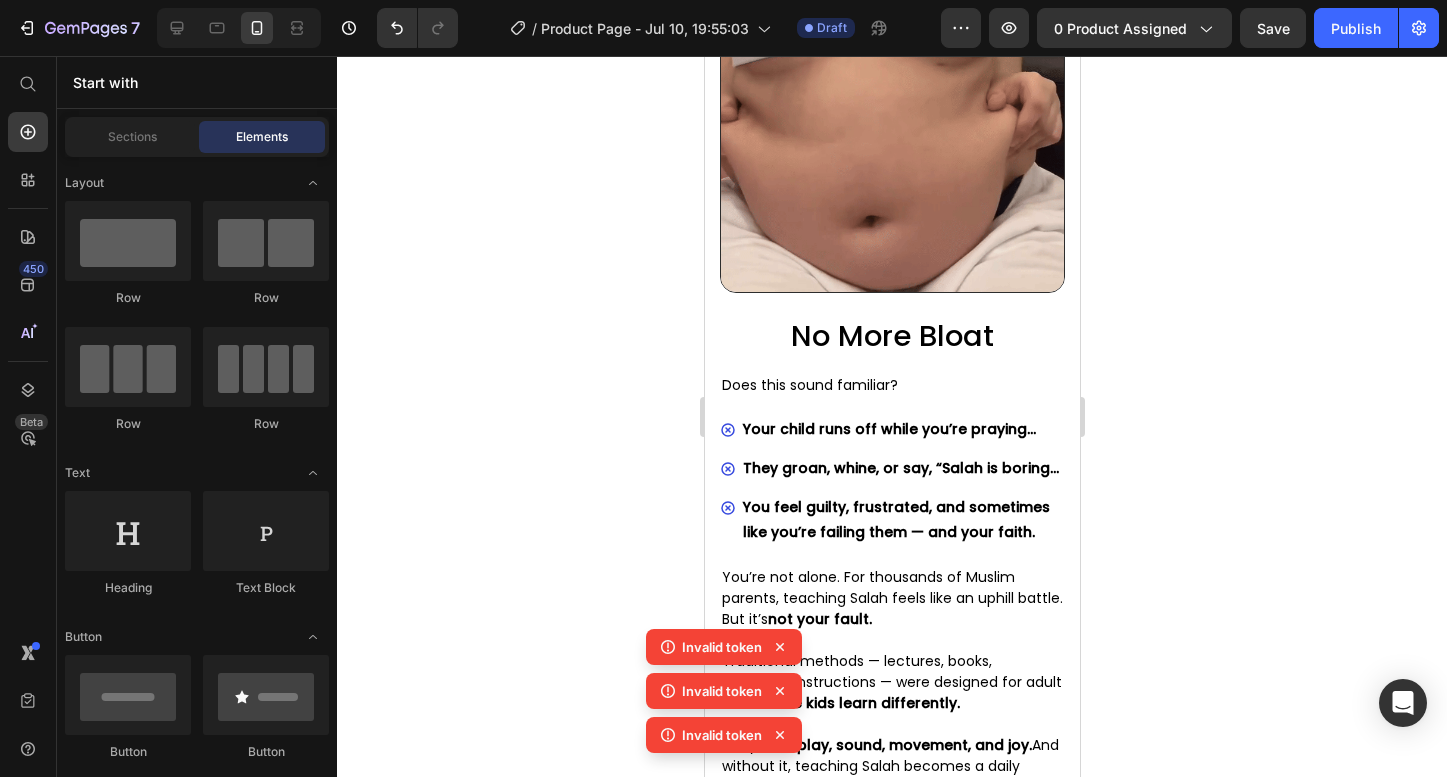click 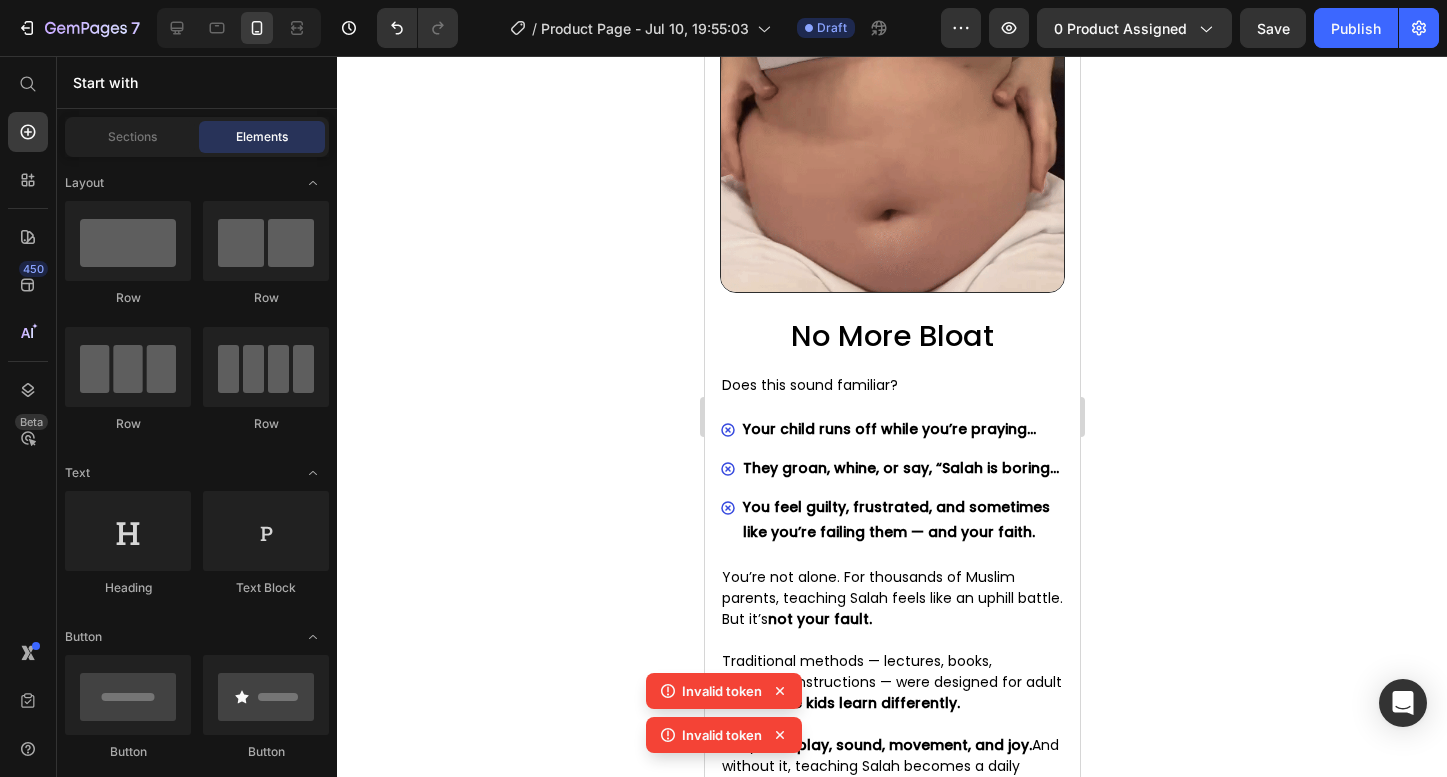 click 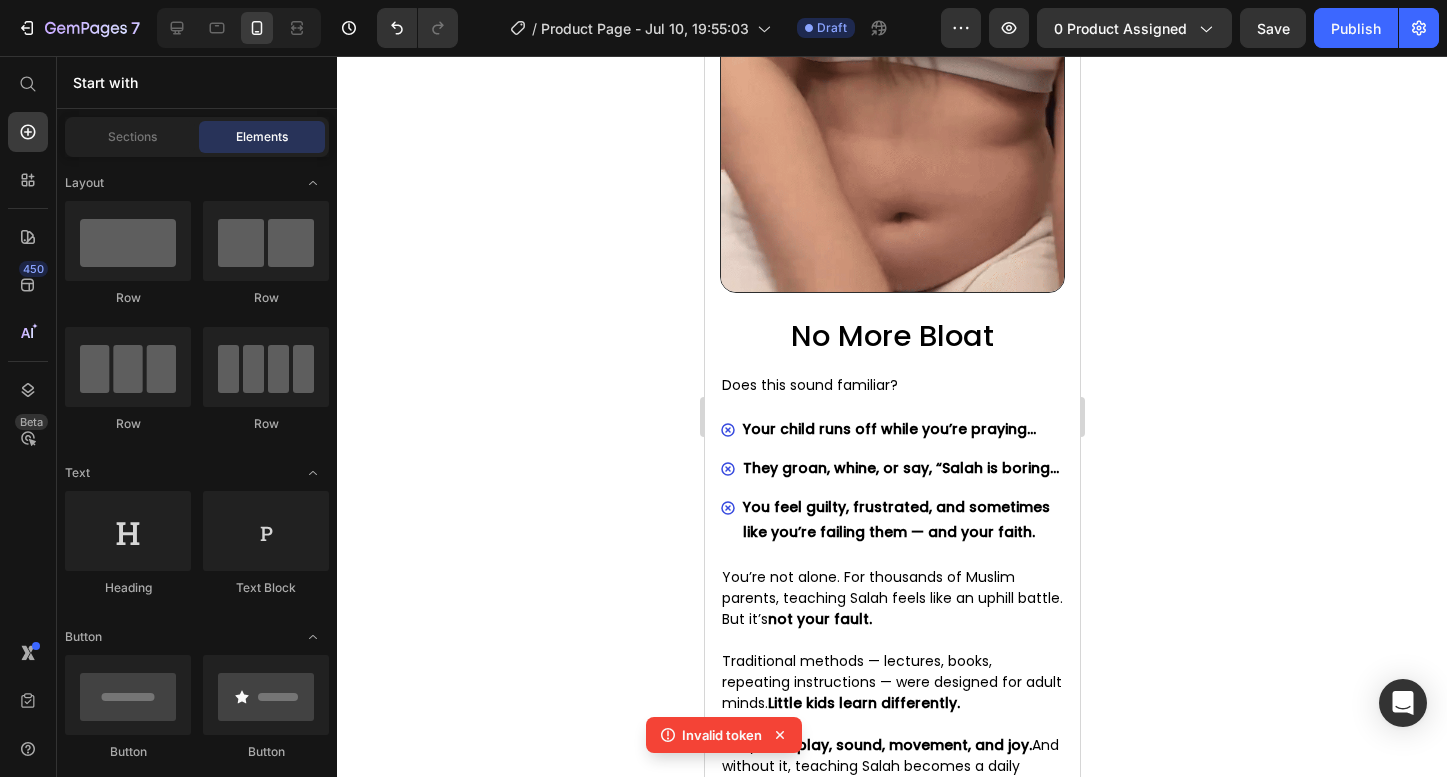 click 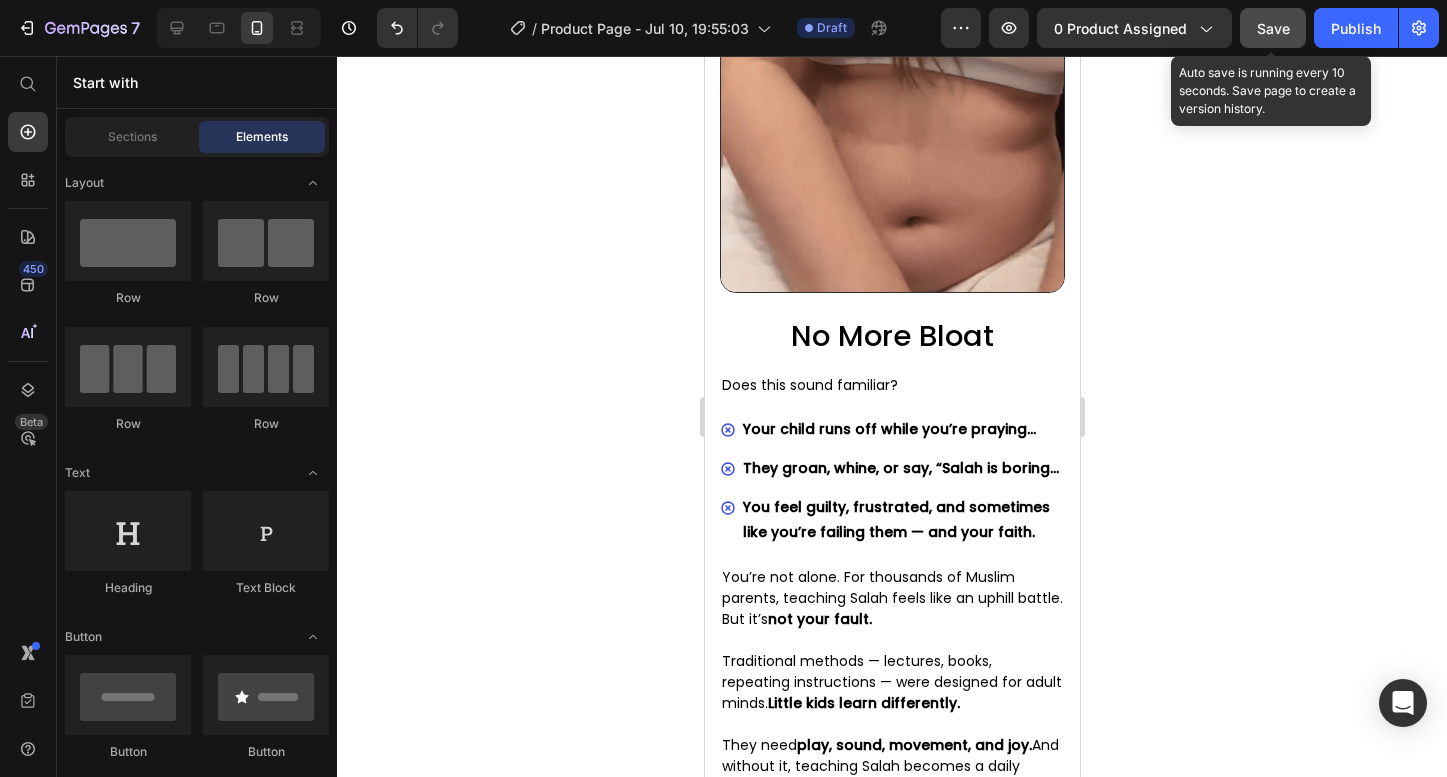click on "Save" 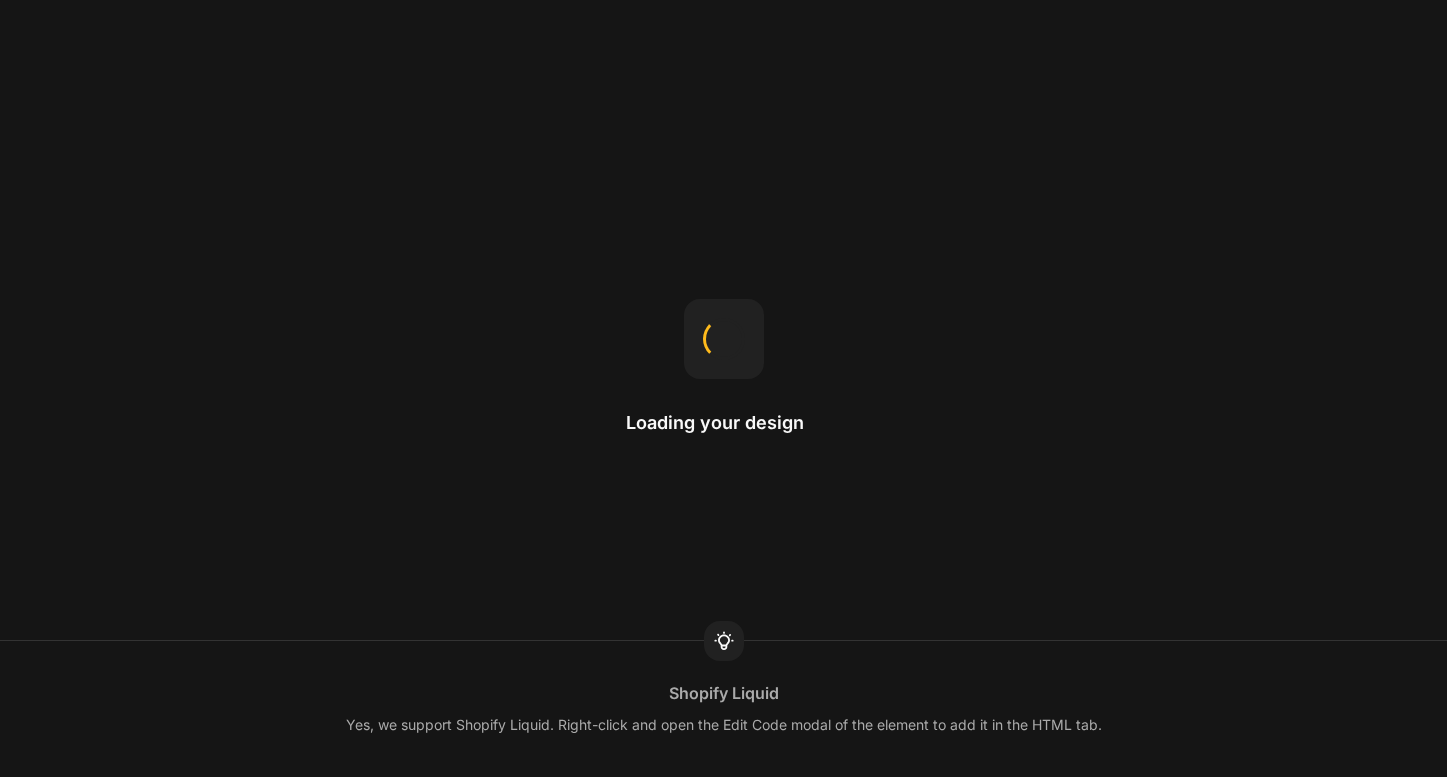 scroll, scrollTop: 0, scrollLeft: 0, axis: both 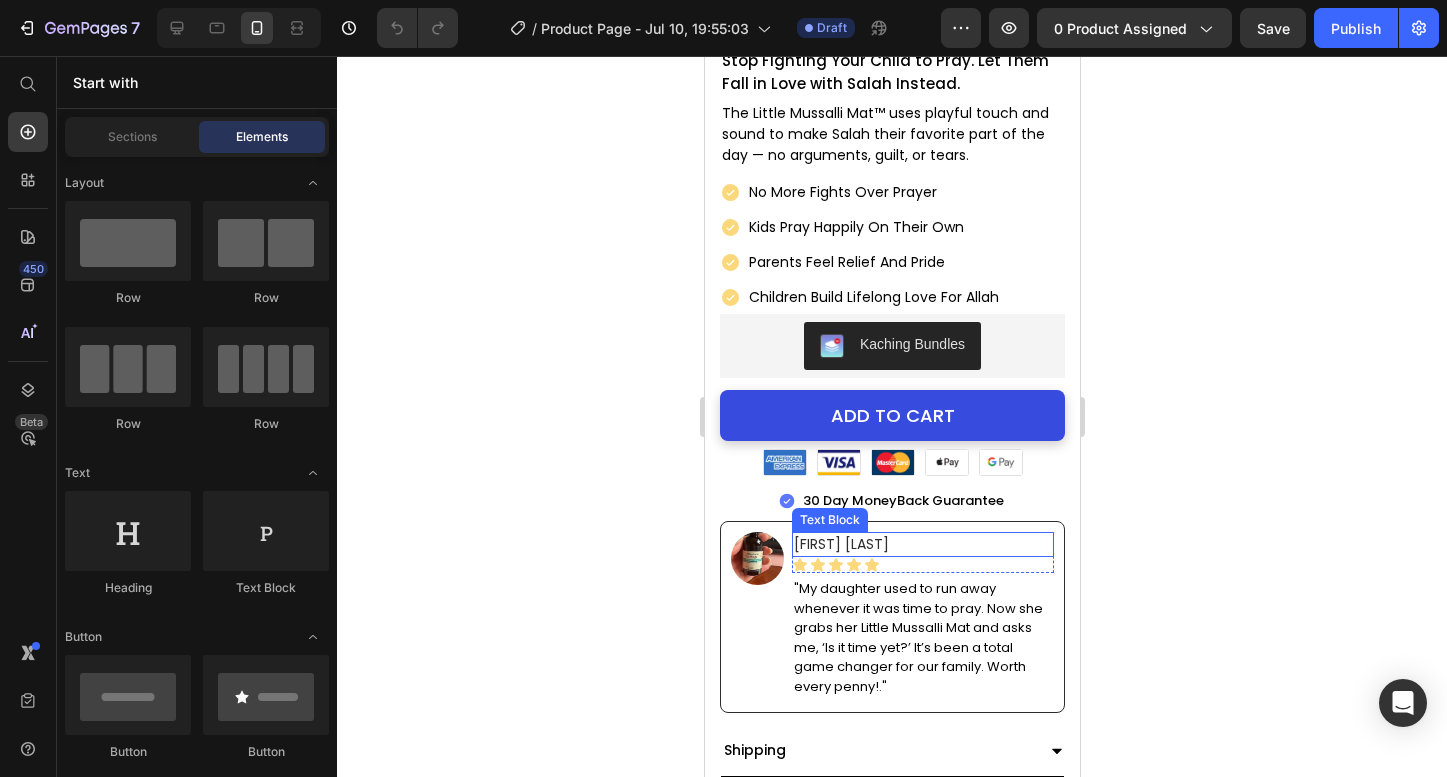 click on "[FIRST] [LAST]" at bounding box center [922, 544] 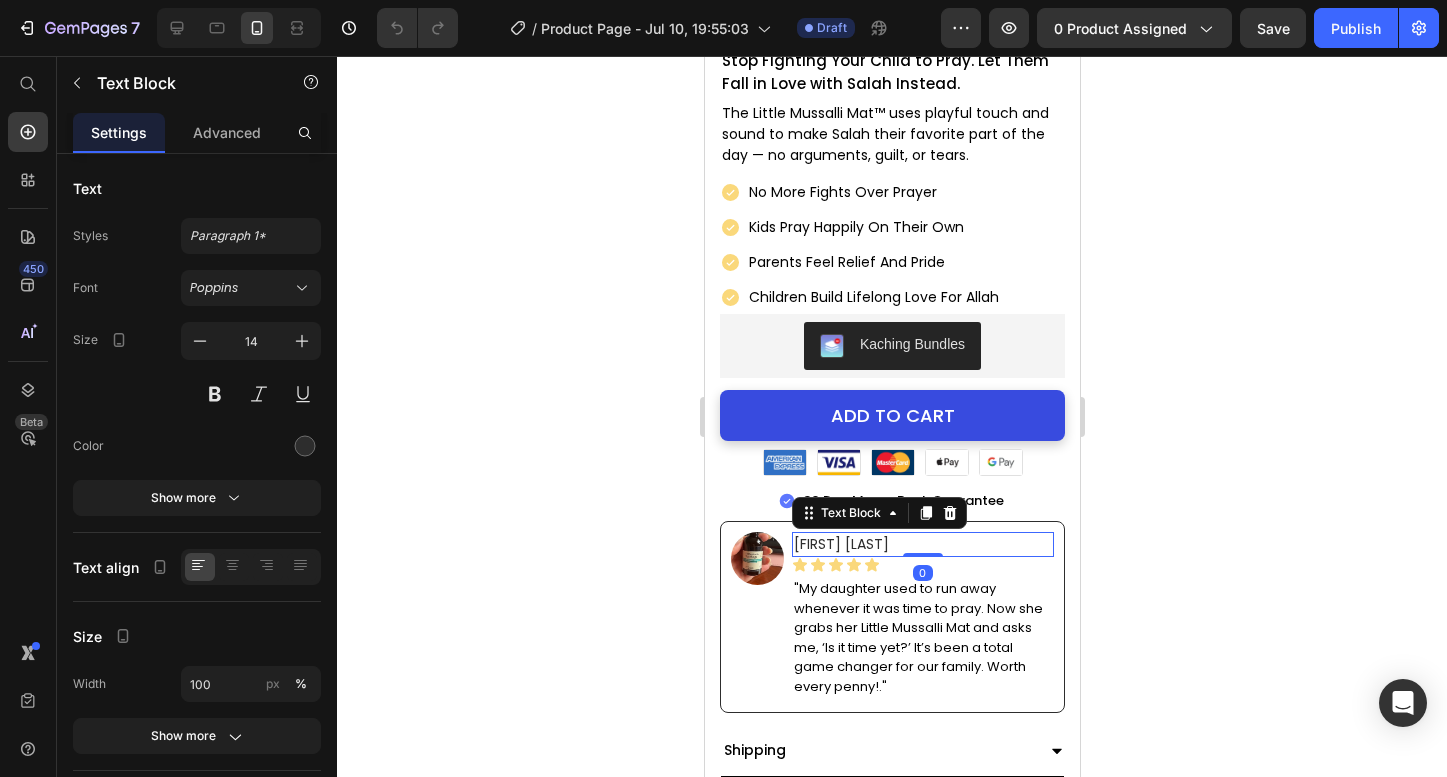 click on "[FIRST] [LAST]" at bounding box center (922, 544) 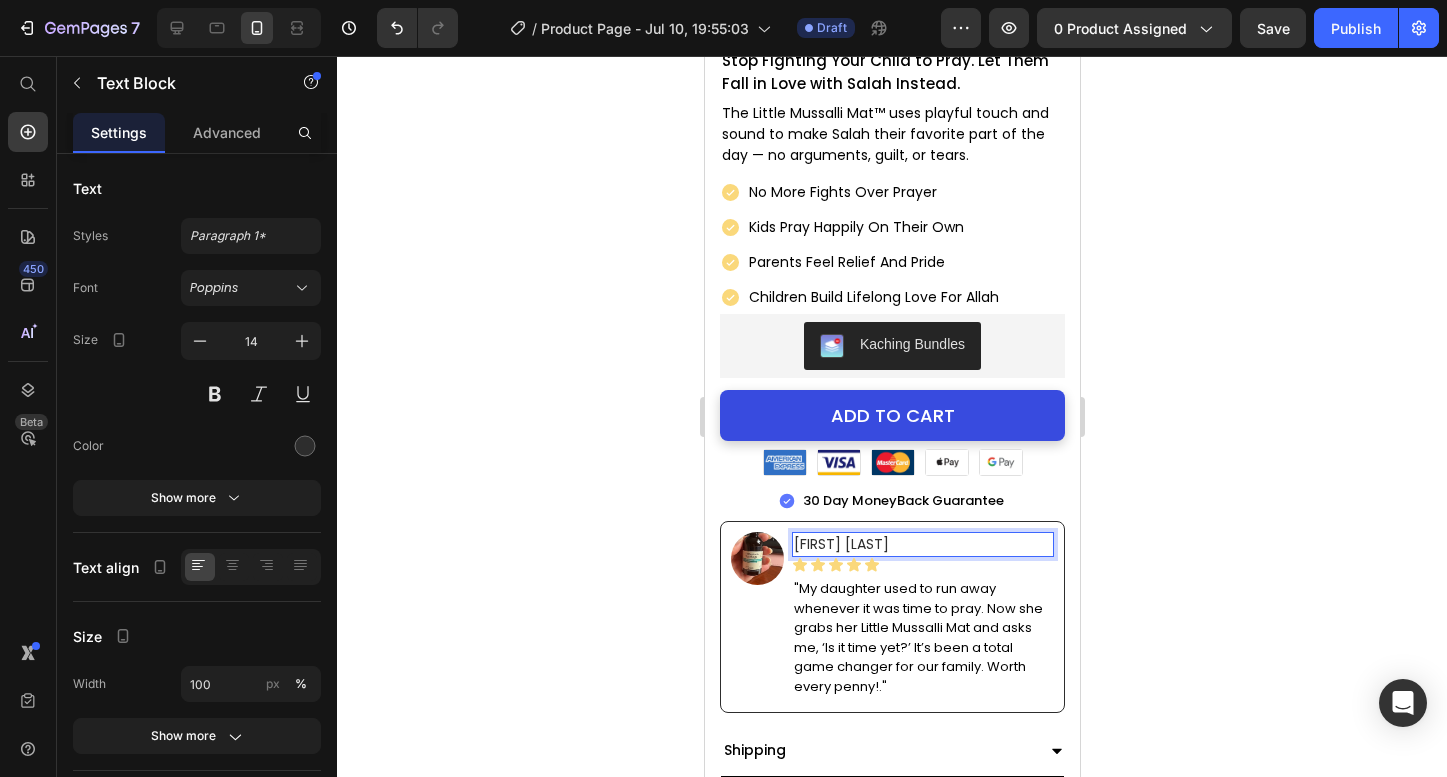 click 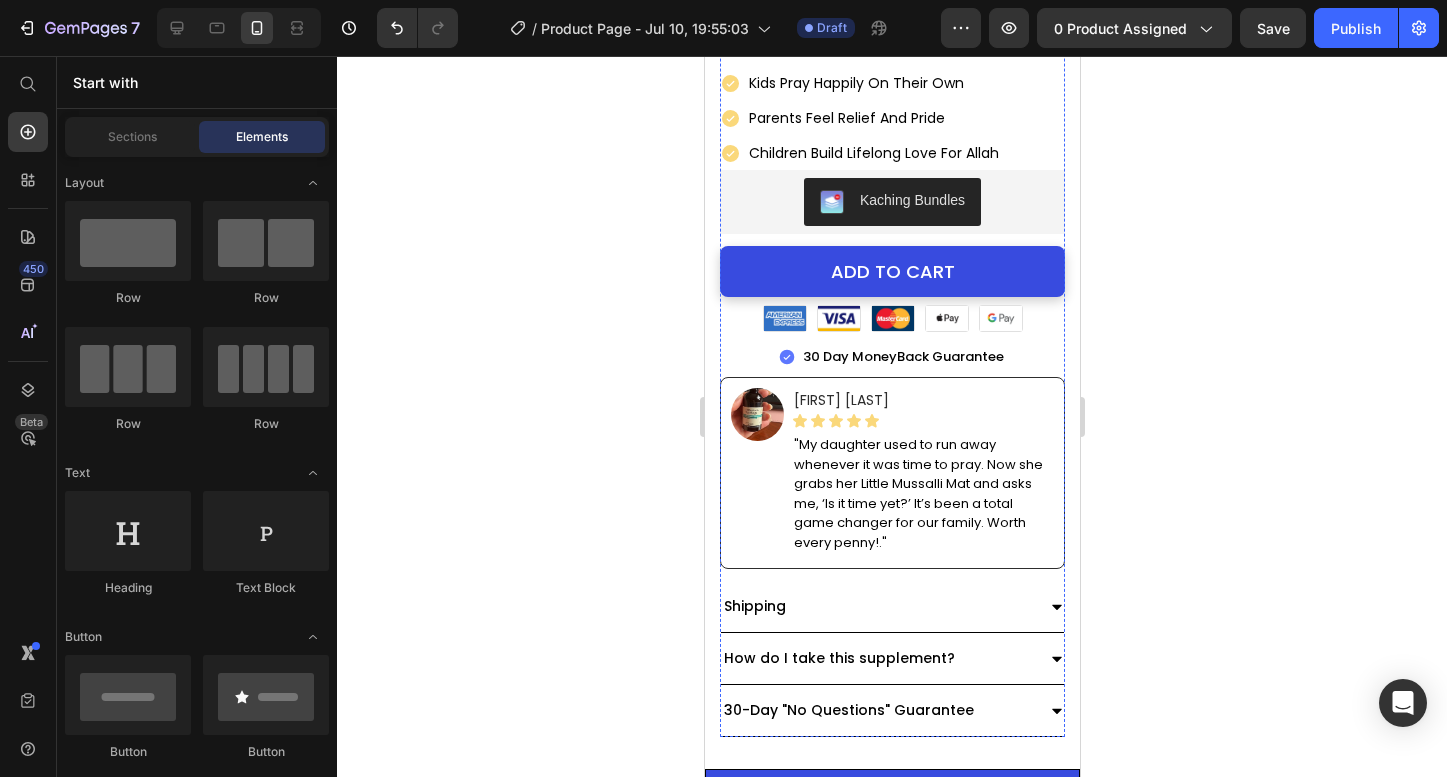 scroll, scrollTop: 1012, scrollLeft: 0, axis: vertical 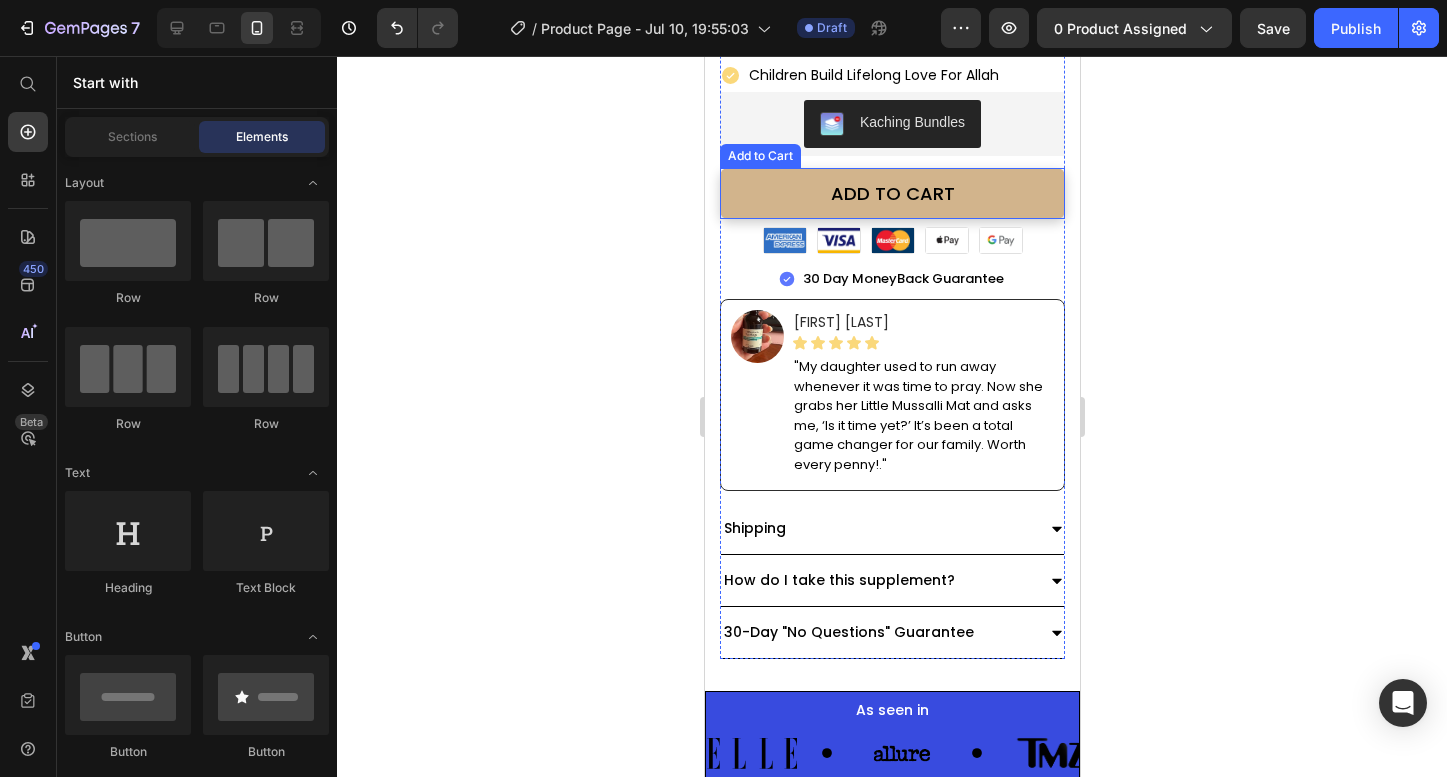 click on "ADD TO CART" at bounding box center [891, 193] 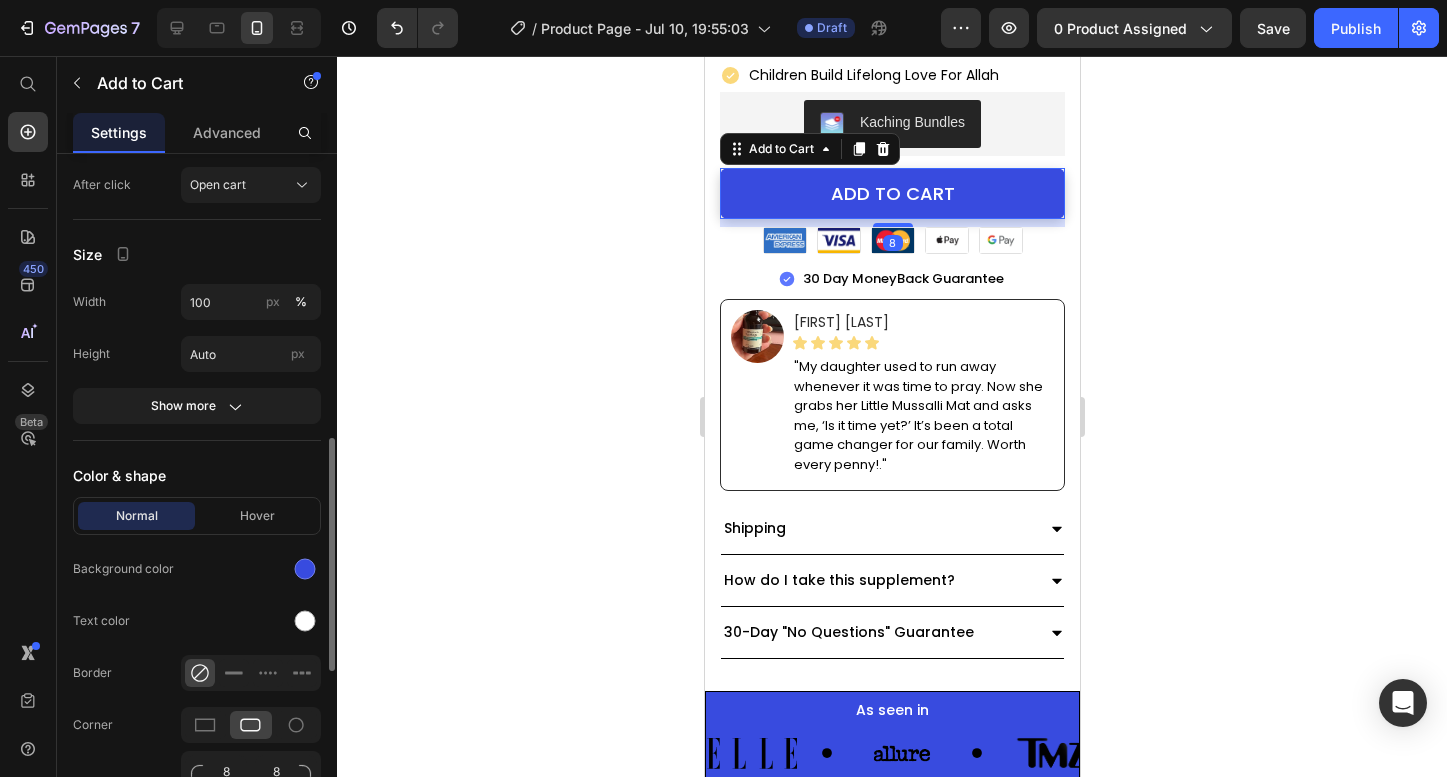 scroll, scrollTop: 773, scrollLeft: 0, axis: vertical 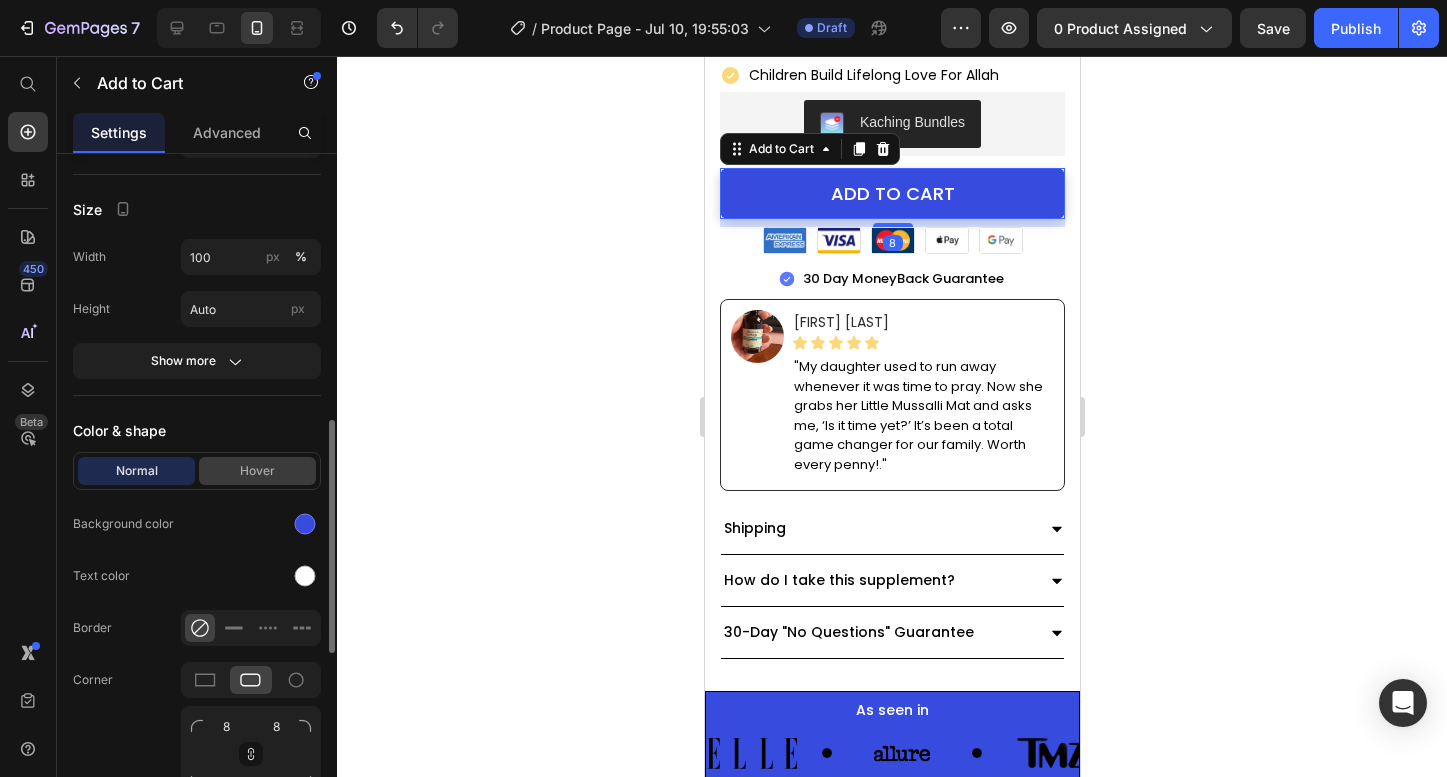 click on "Hover" at bounding box center (257, 471) 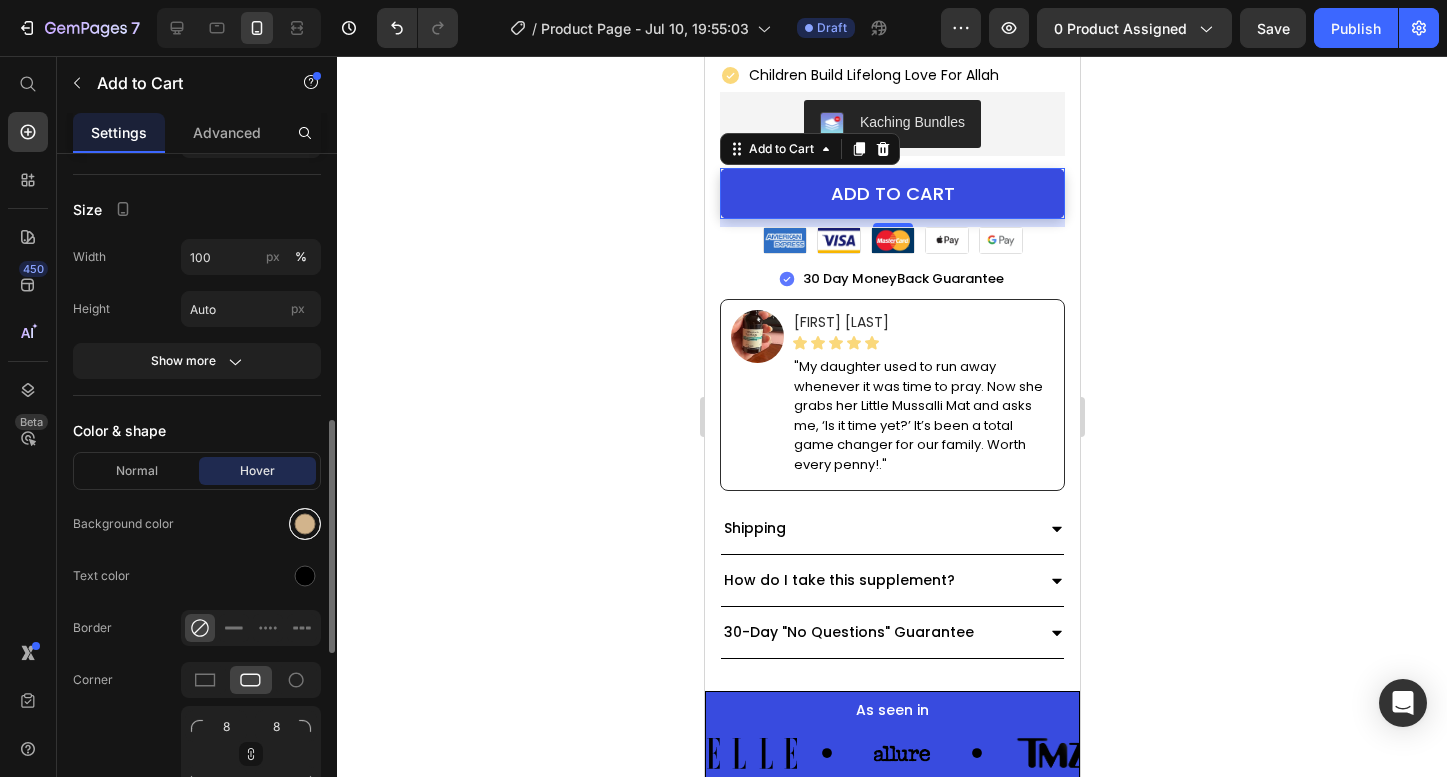 click at bounding box center (305, 524) 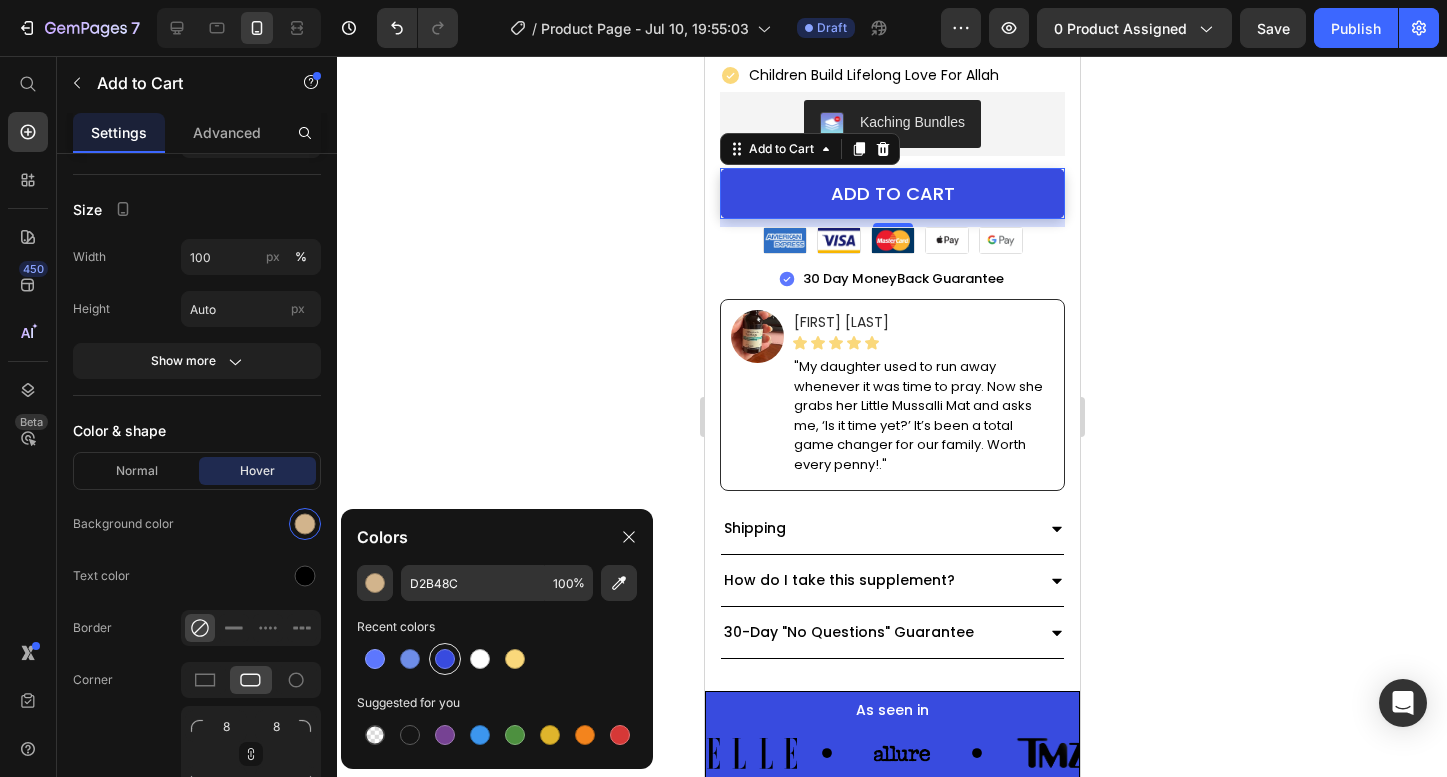 click at bounding box center [445, 659] 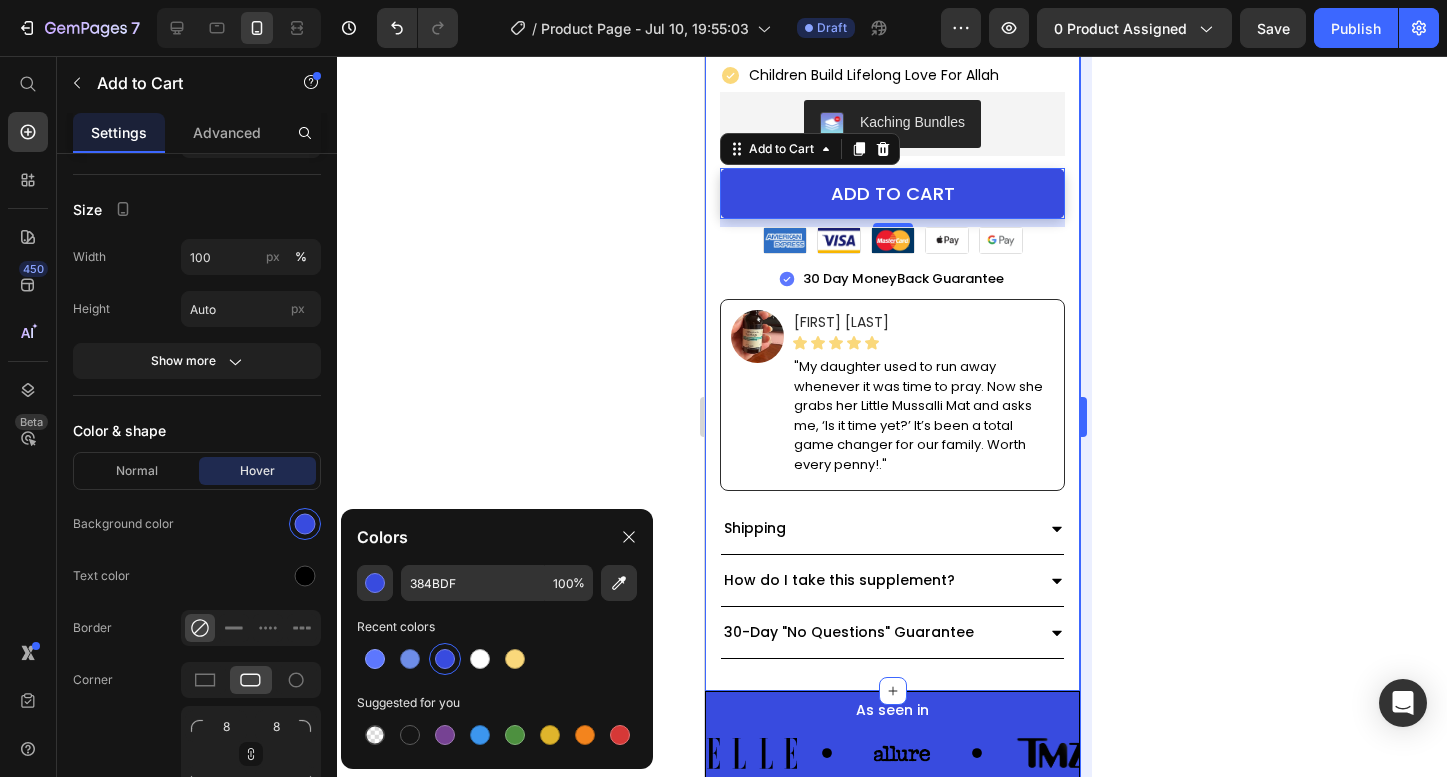 click 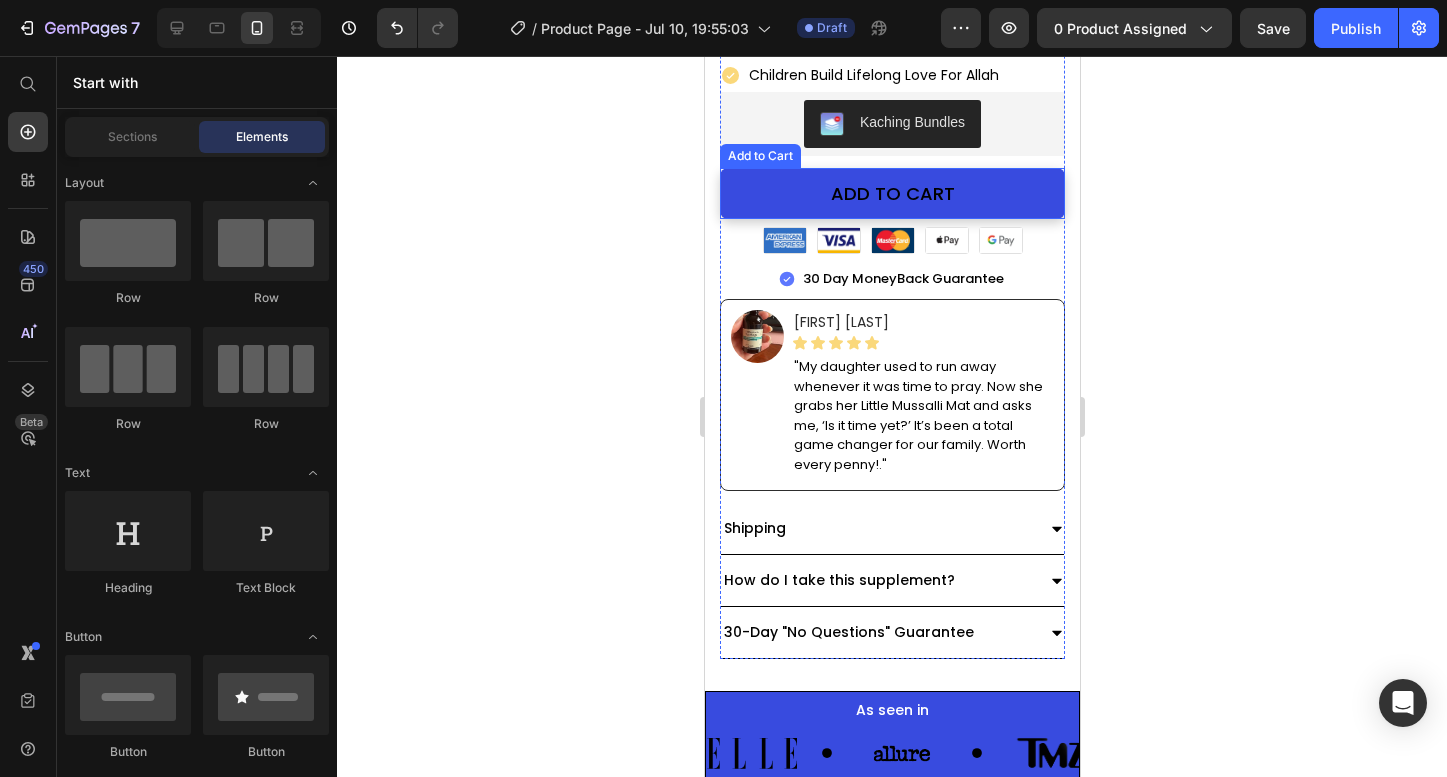 click on "ADD TO CART" at bounding box center (891, 193) 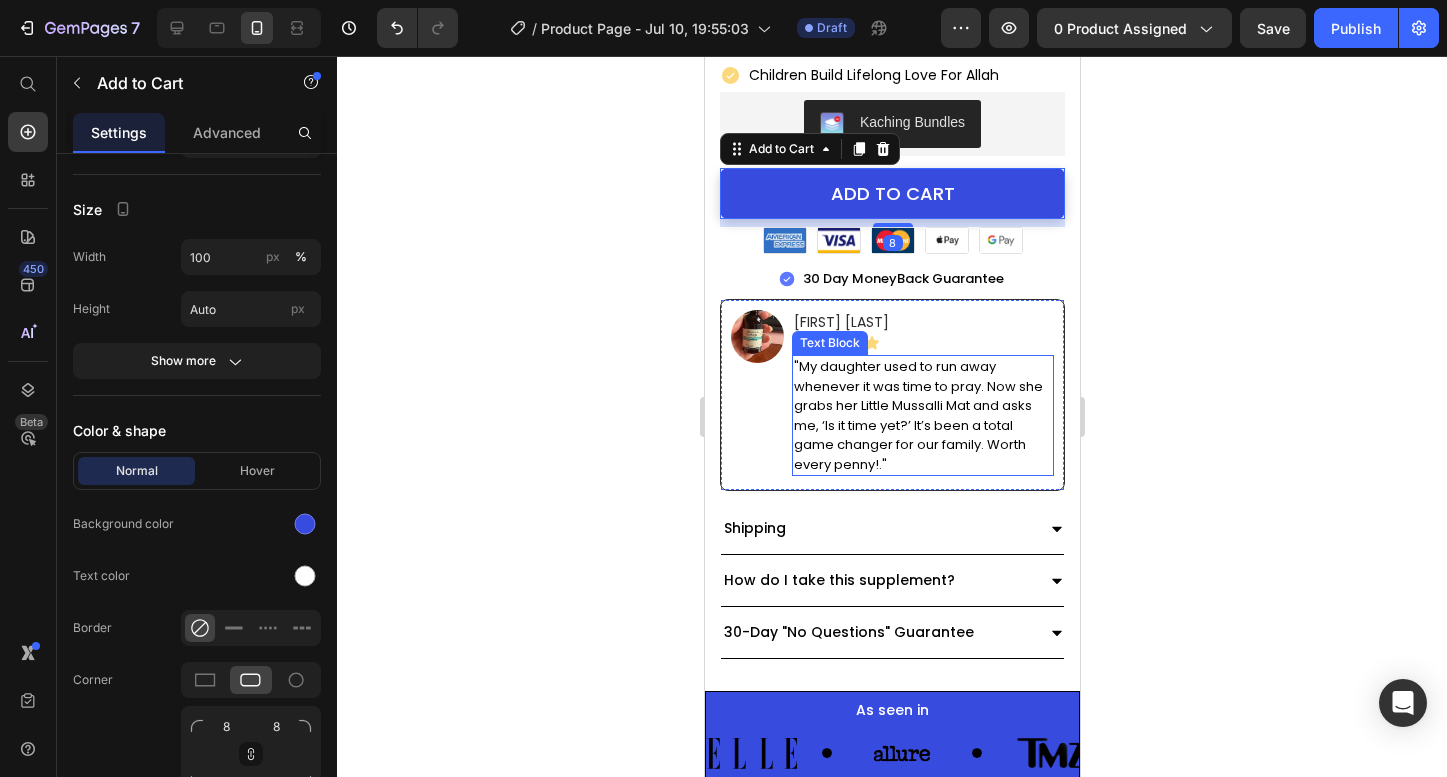 click on ""My daughter used to run away whenever it was time to pray. Now she grabs her Little Mussalli Mat and asks me, ‘Is it time yet?’ It’s been a total game changer for our family. Worth every penny!."" at bounding box center (922, 415) 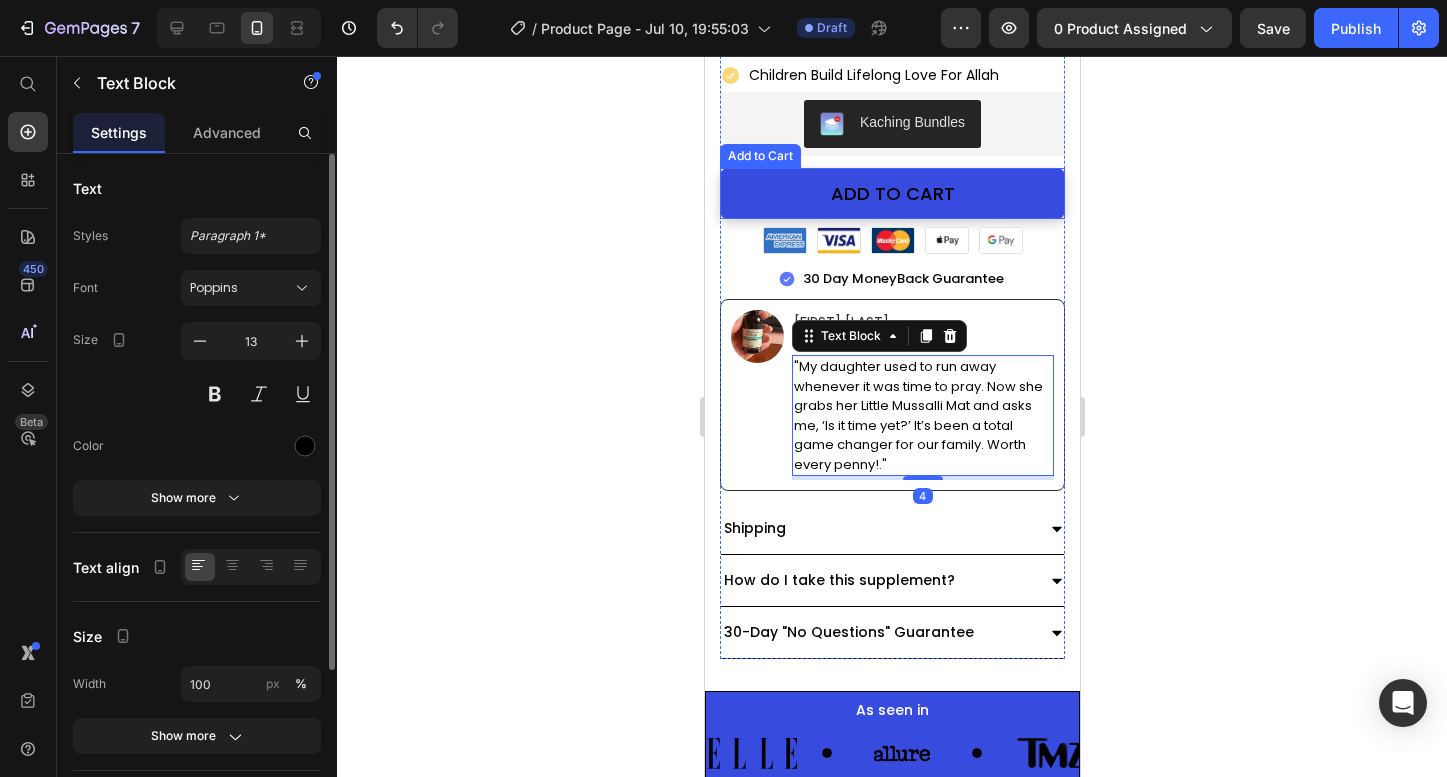 click on "ADD TO CART" at bounding box center [891, 193] 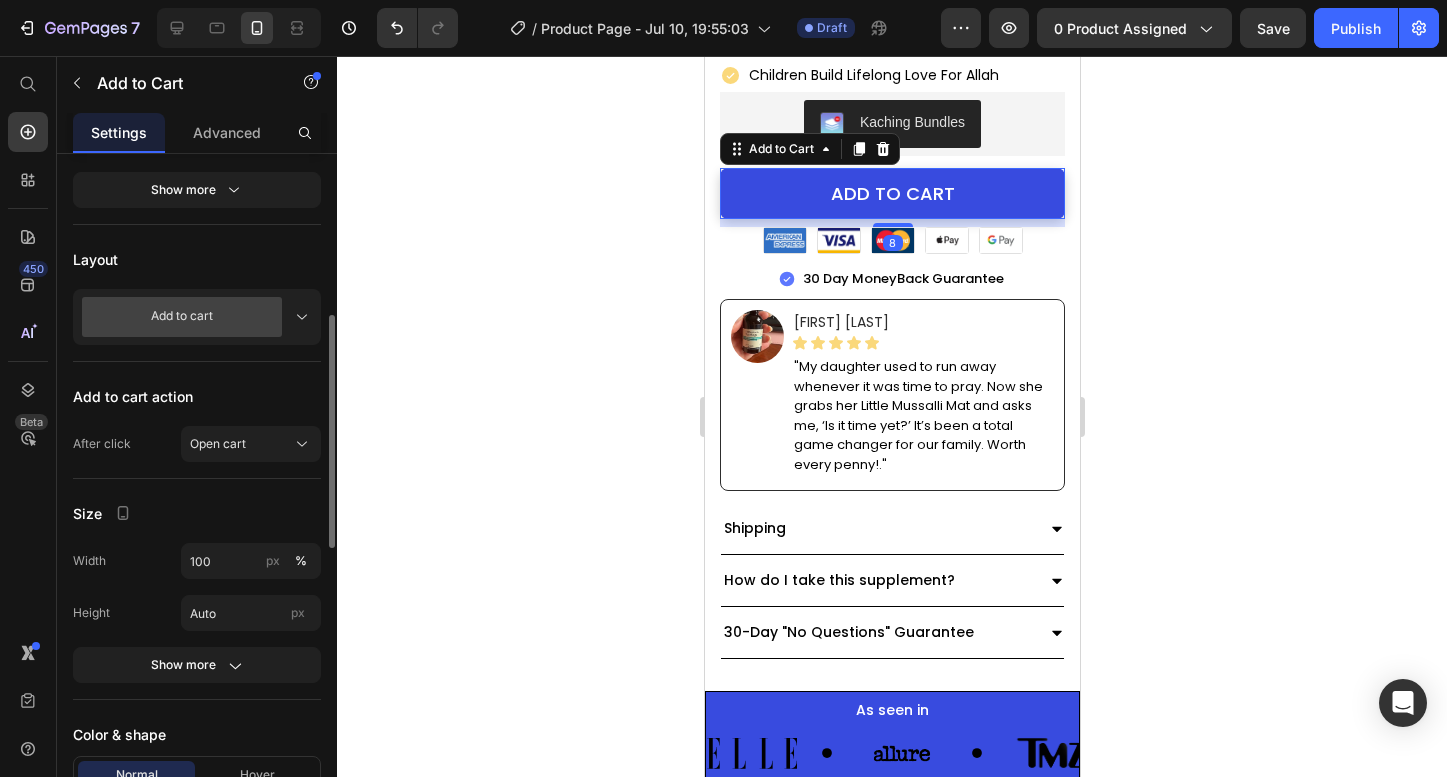 scroll, scrollTop: 741, scrollLeft: 0, axis: vertical 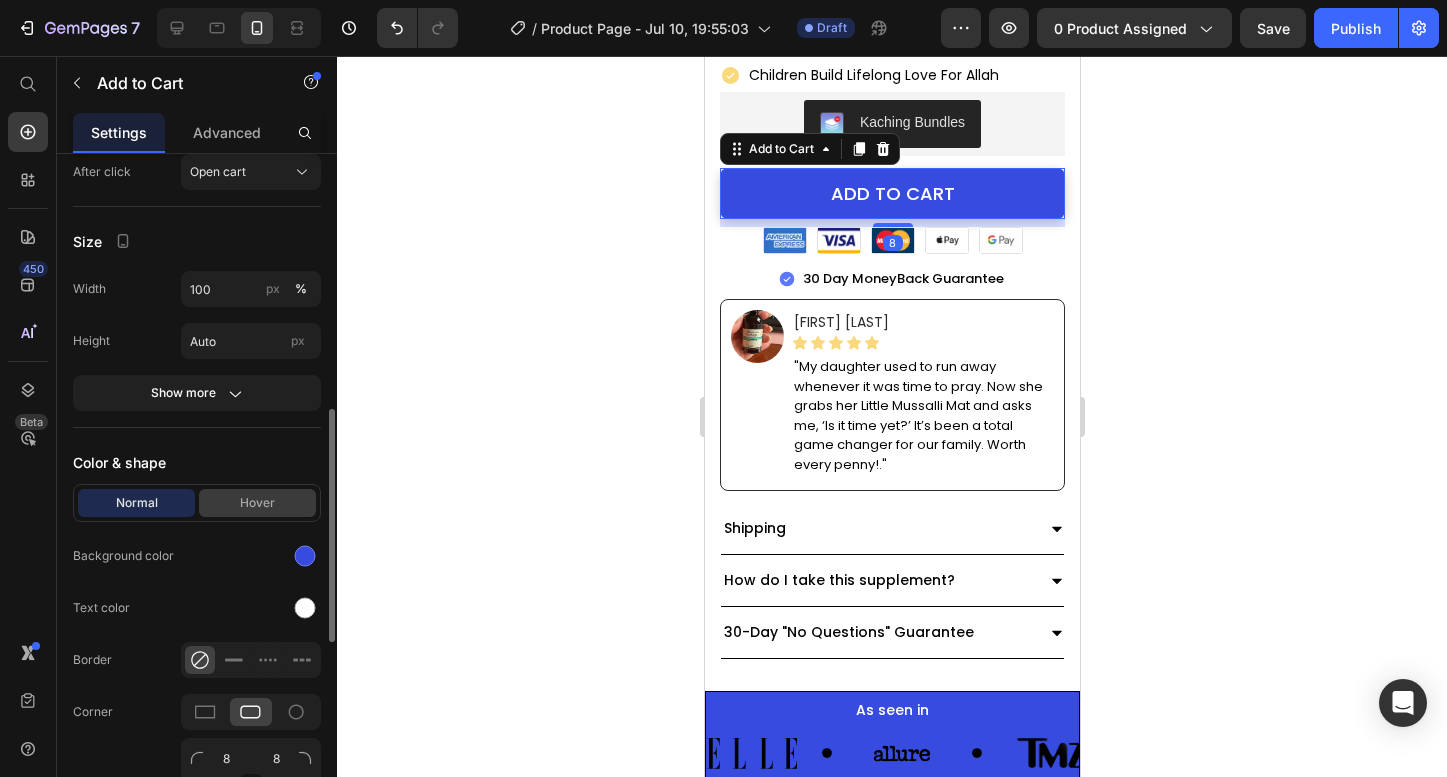 click on "Hover" at bounding box center [257, 503] 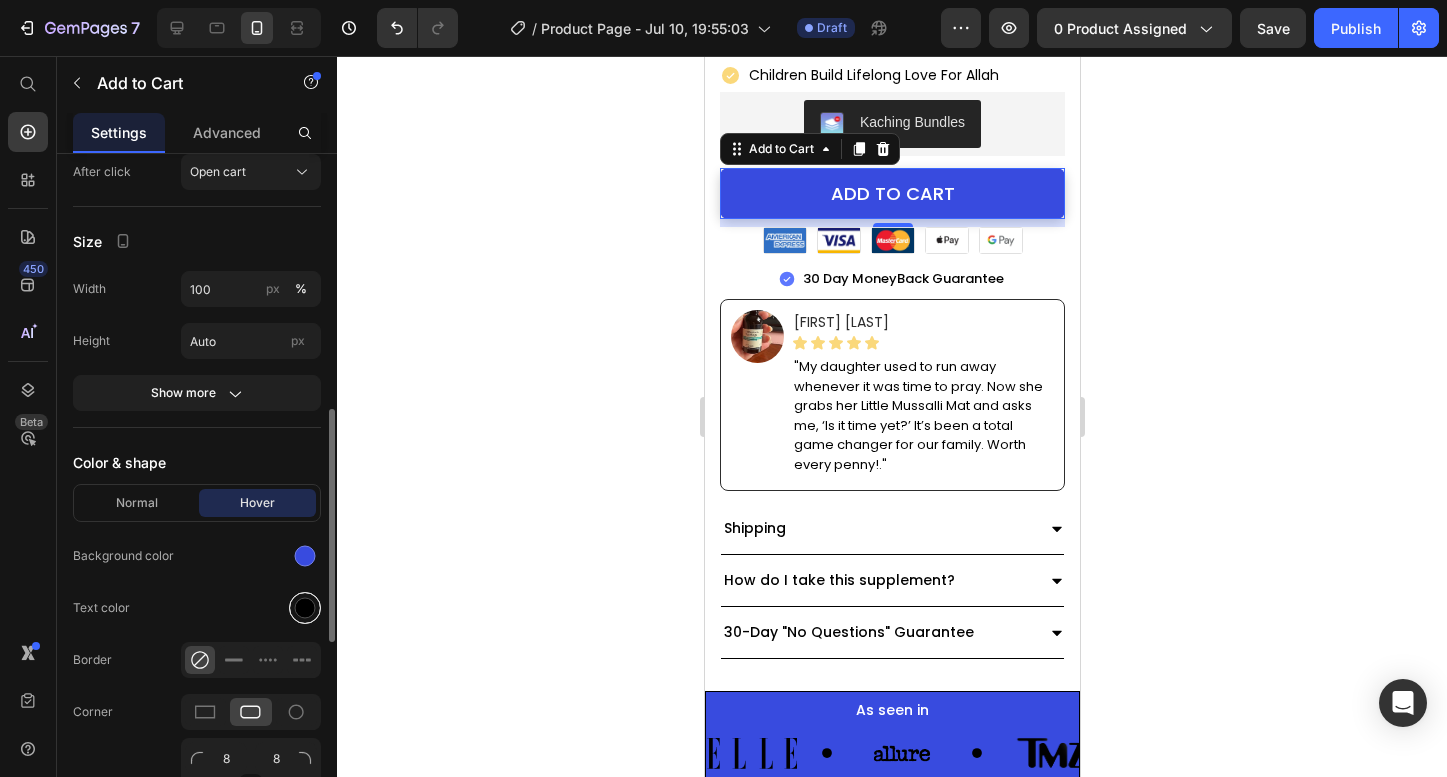 click at bounding box center [305, 608] 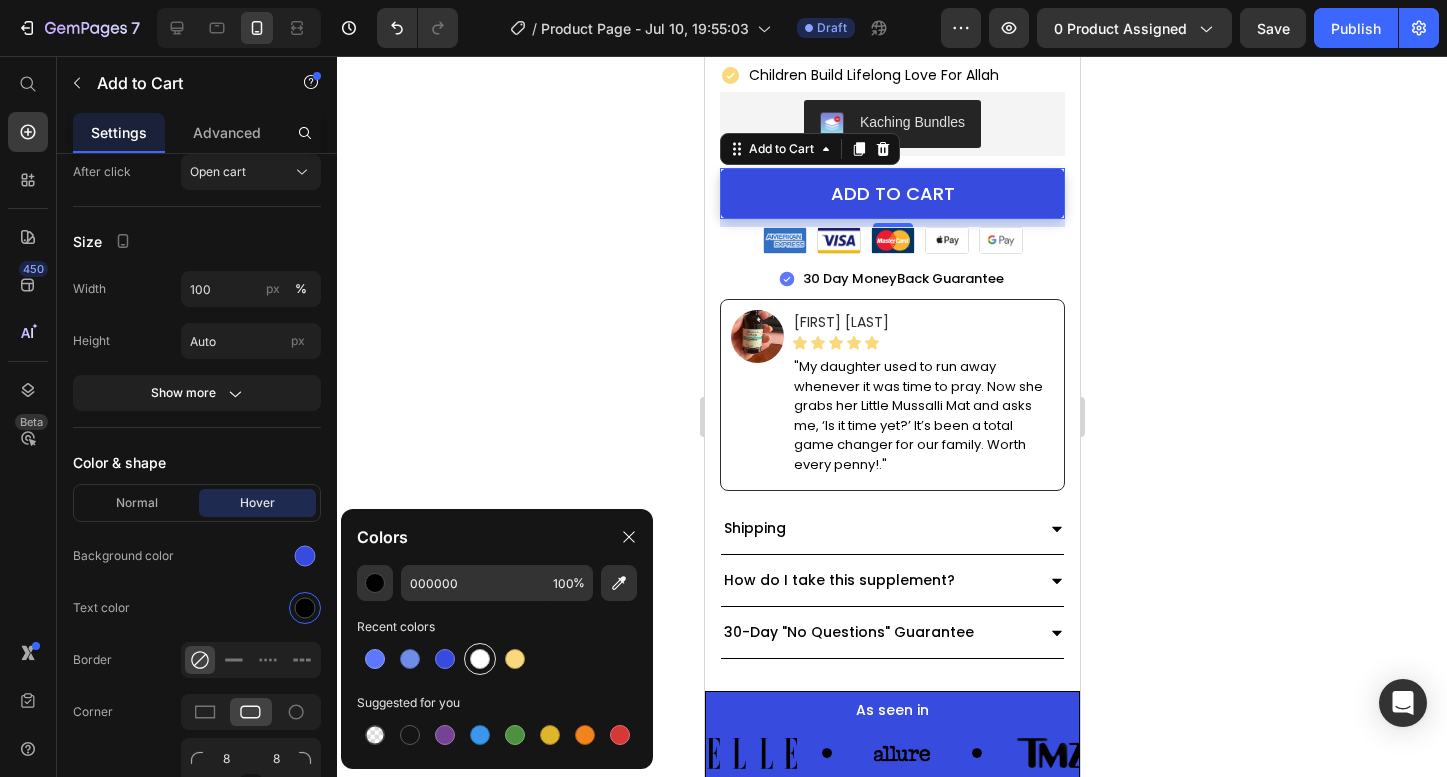 click at bounding box center (480, 659) 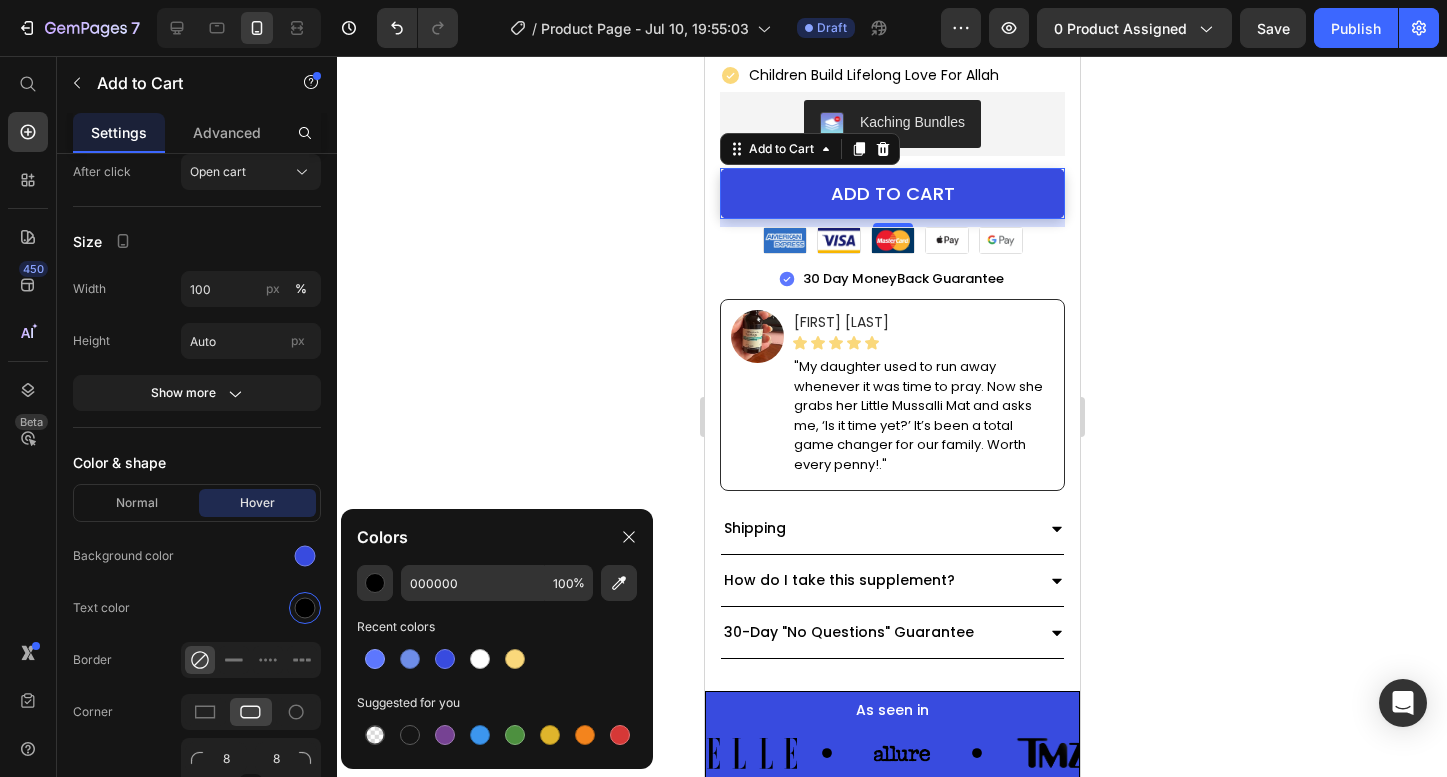 type on "FFFFFF" 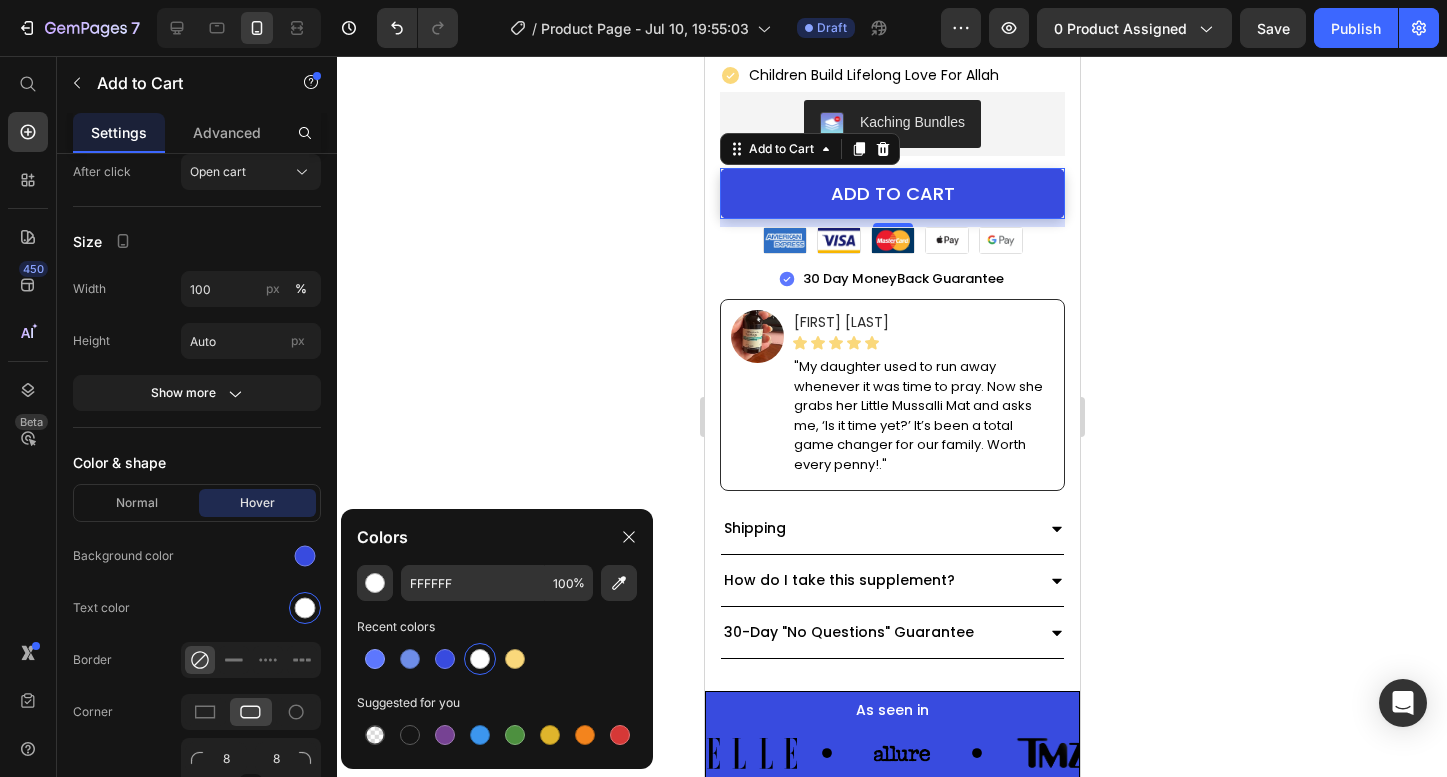 click on "ADD TO CART" at bounding box center [891, 193] 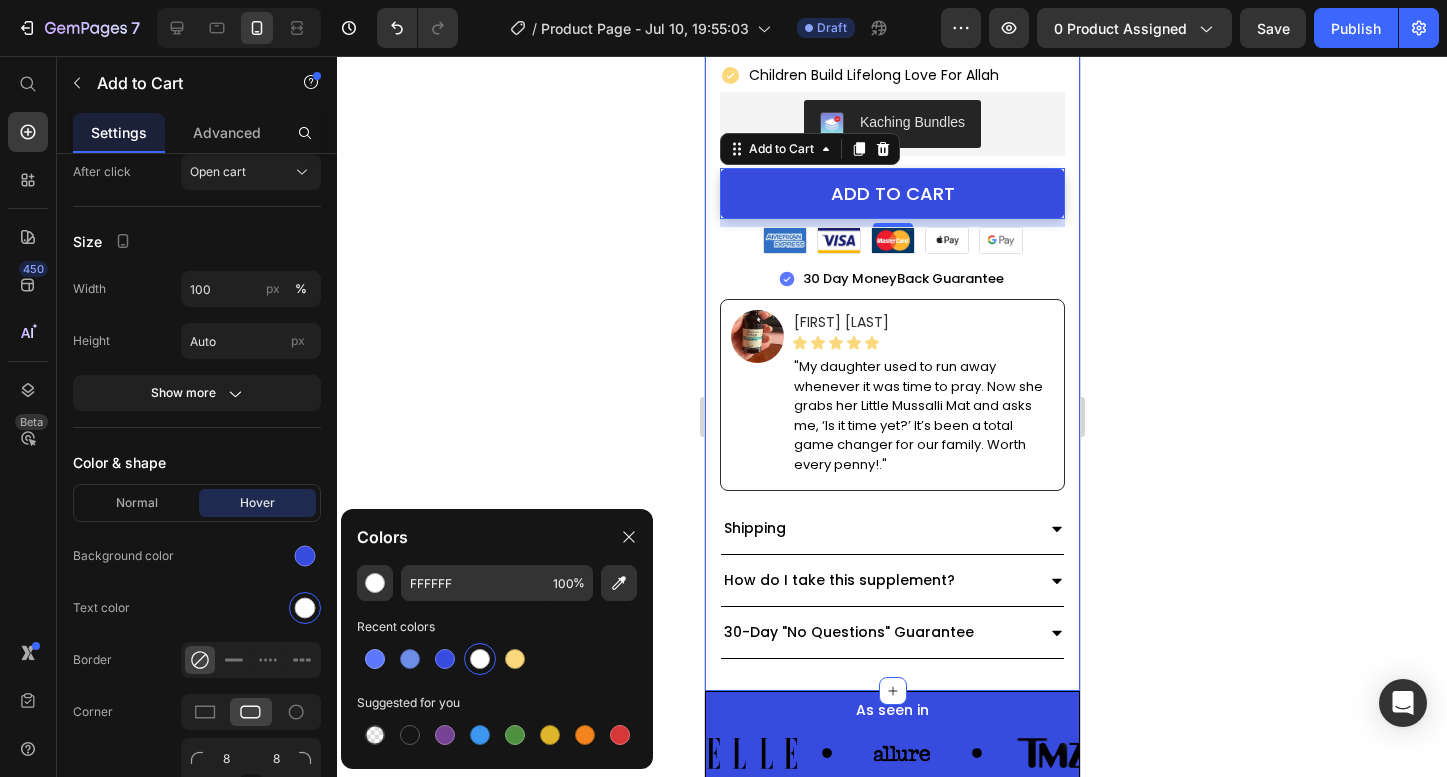 click 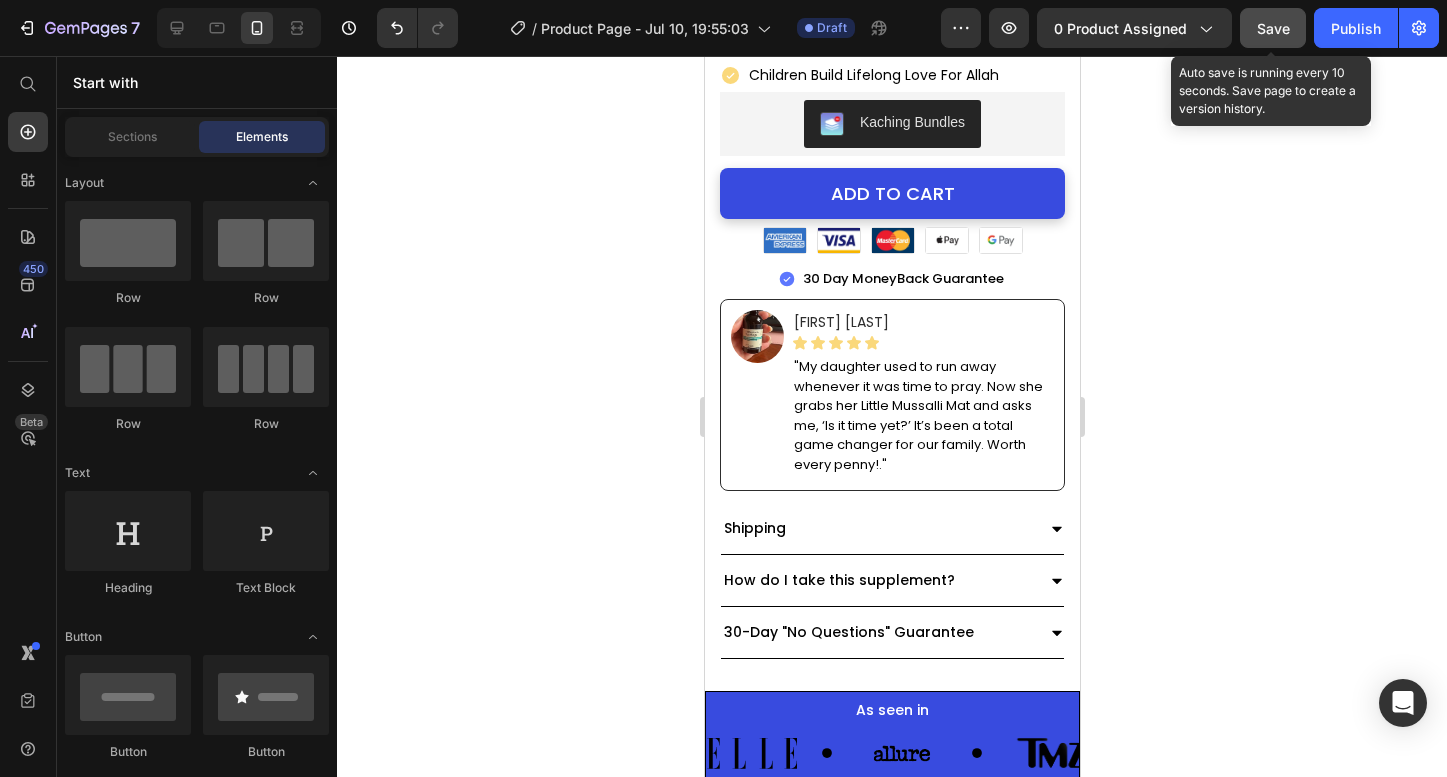 click on "Save" 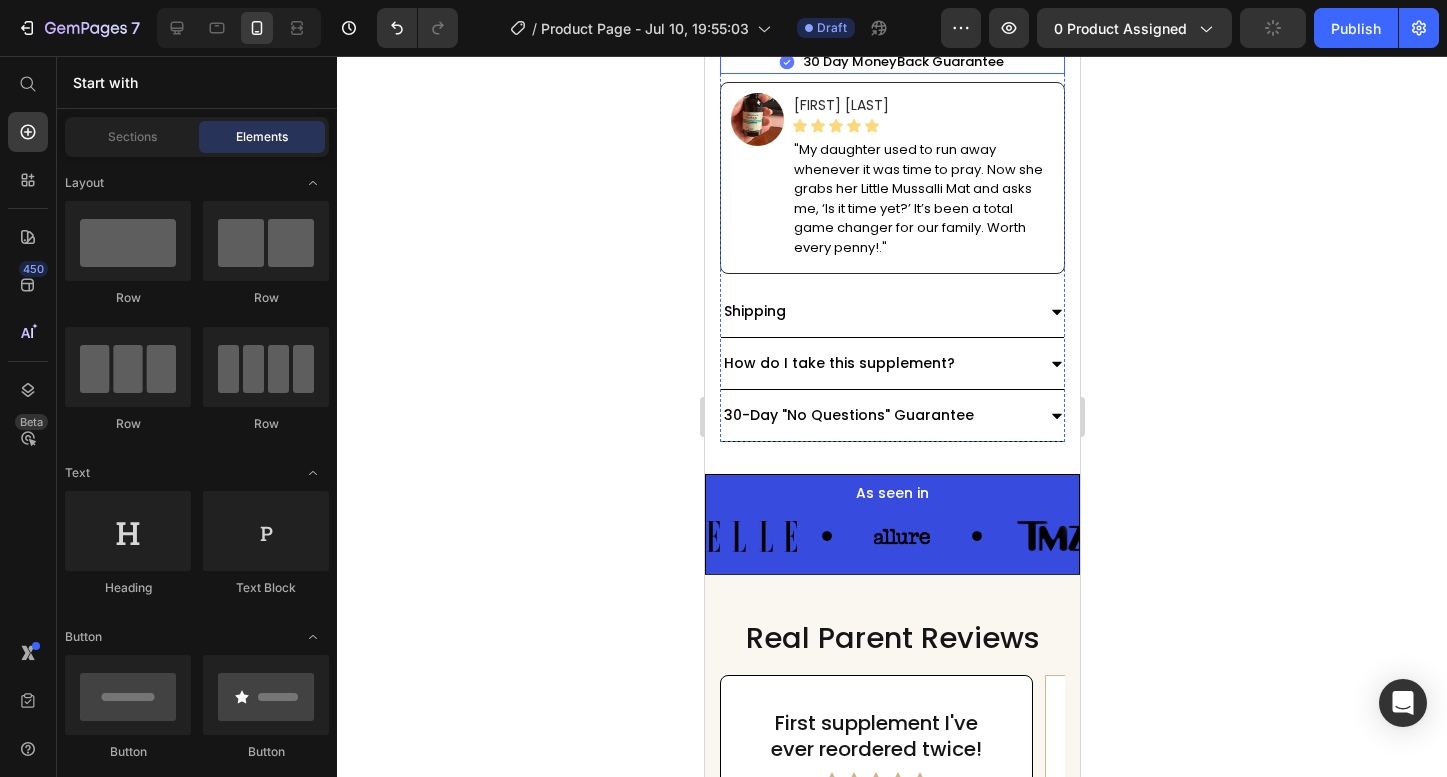 scroll, scrollTop: 1244, scrollLeft: 0, axis: vertical 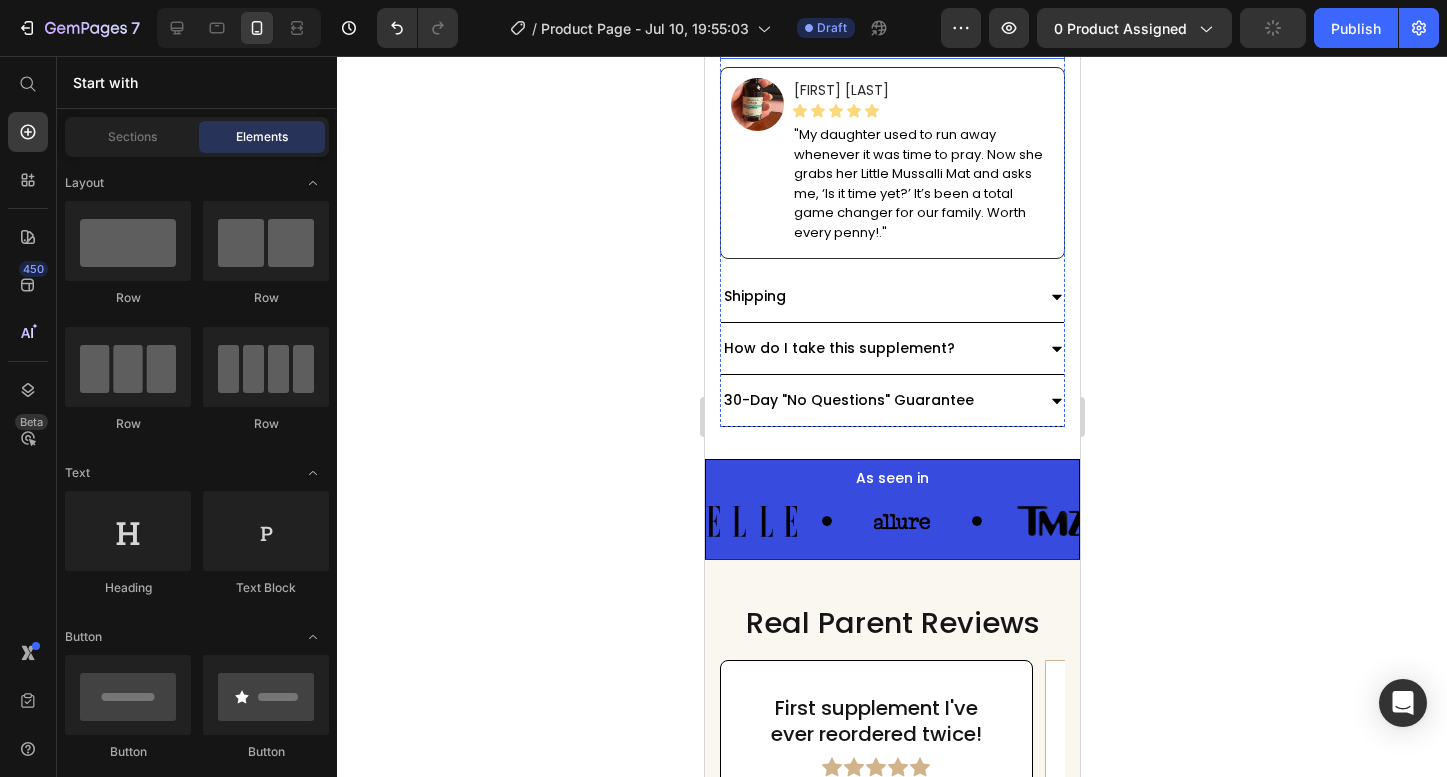 click on "Shipping" at bounding box center [876, 296] 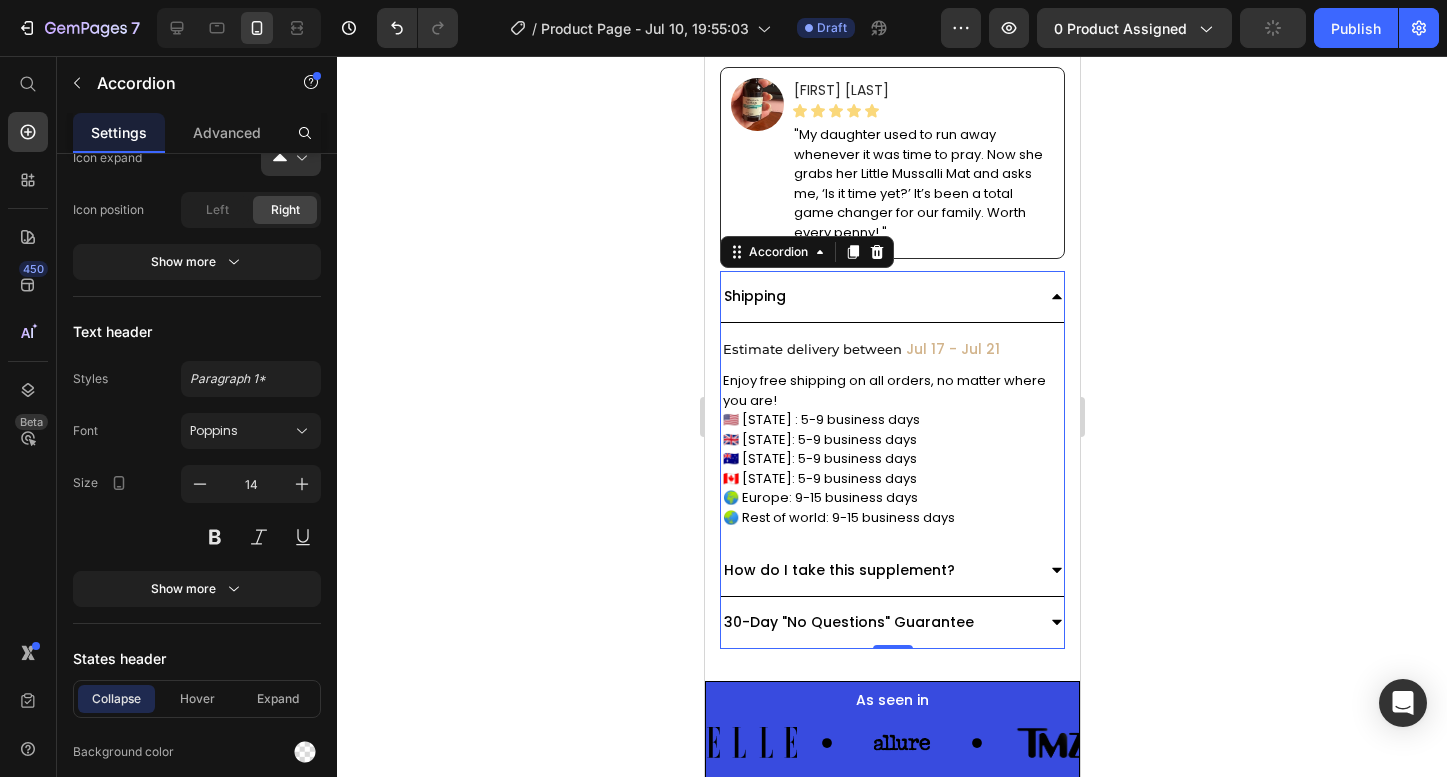 scroll, scrollTop: 0, scrollLeft: 0, axis: both 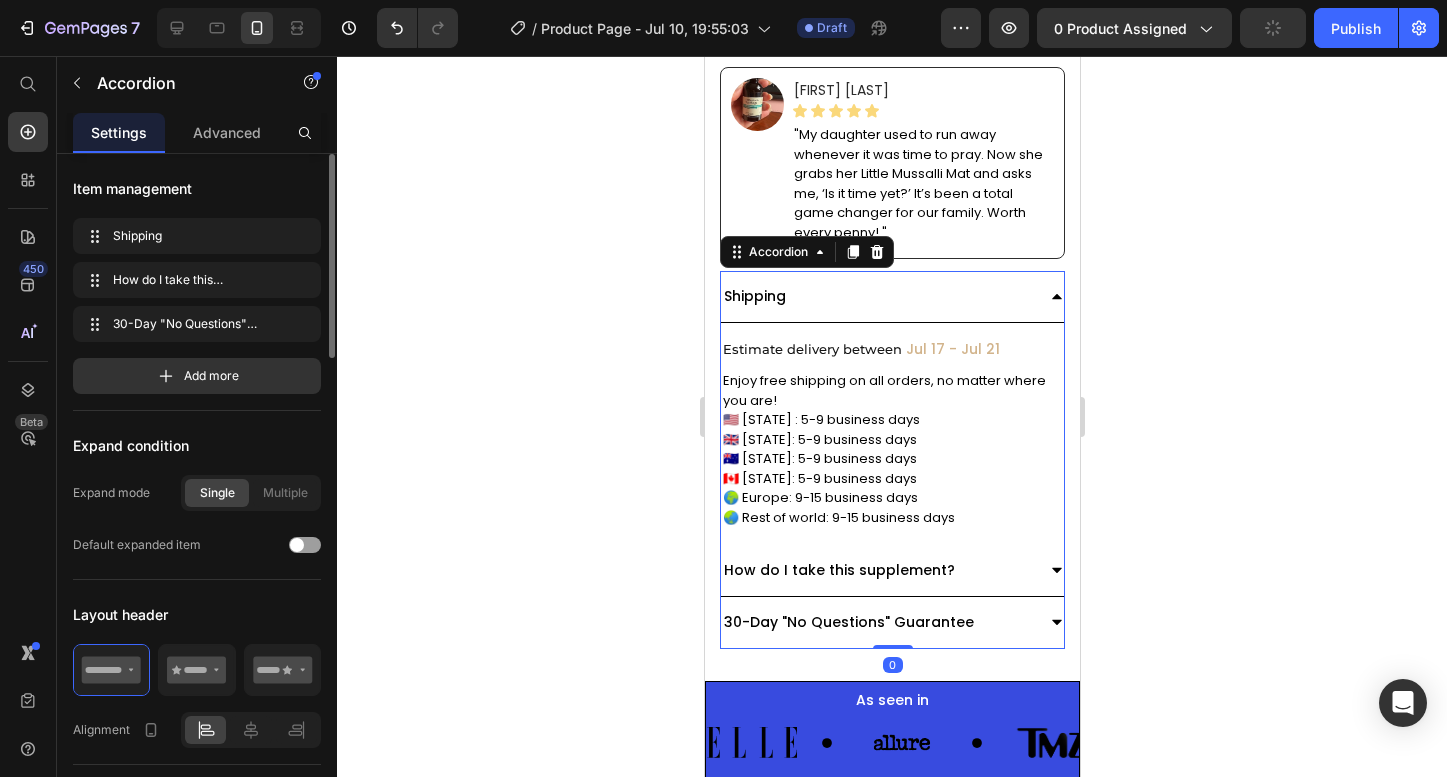 click on "Shipping" at bounding box center [876, 296] 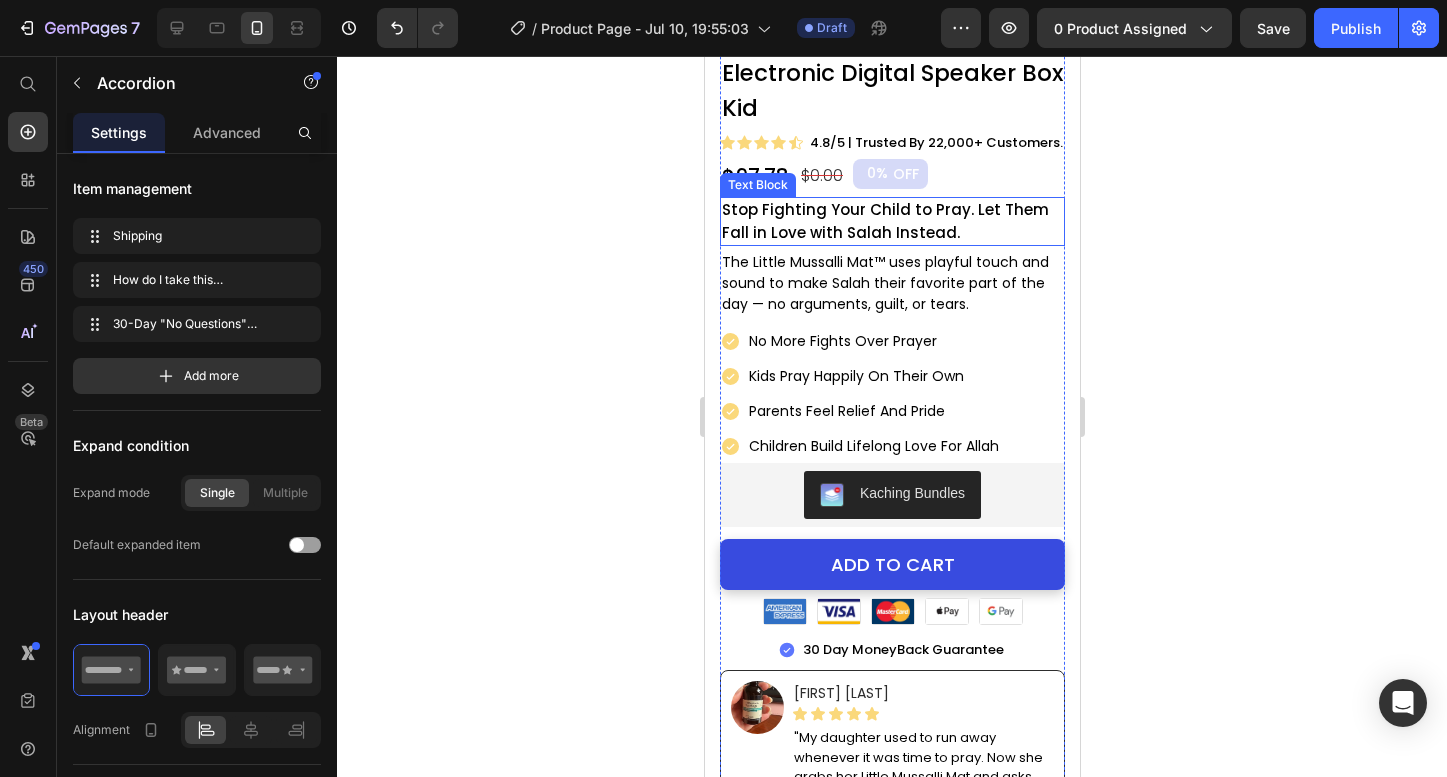 scroll, scrollTop: 643, scrollLeft: 0, axis: vertical 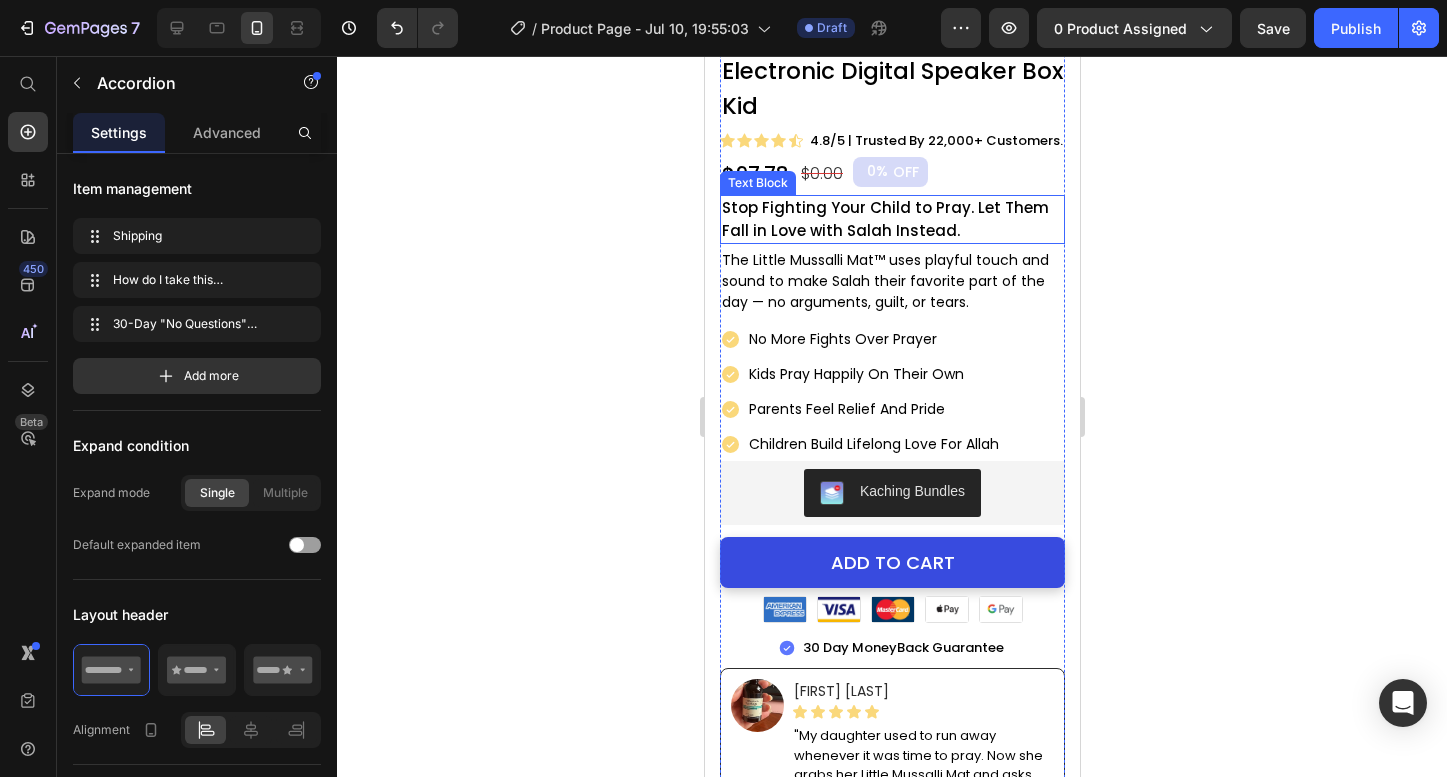 click on "Stop Fighting Your Child to Pray. Let Them Fall in Love with Salah Instead." at bounding box center (891, 219) 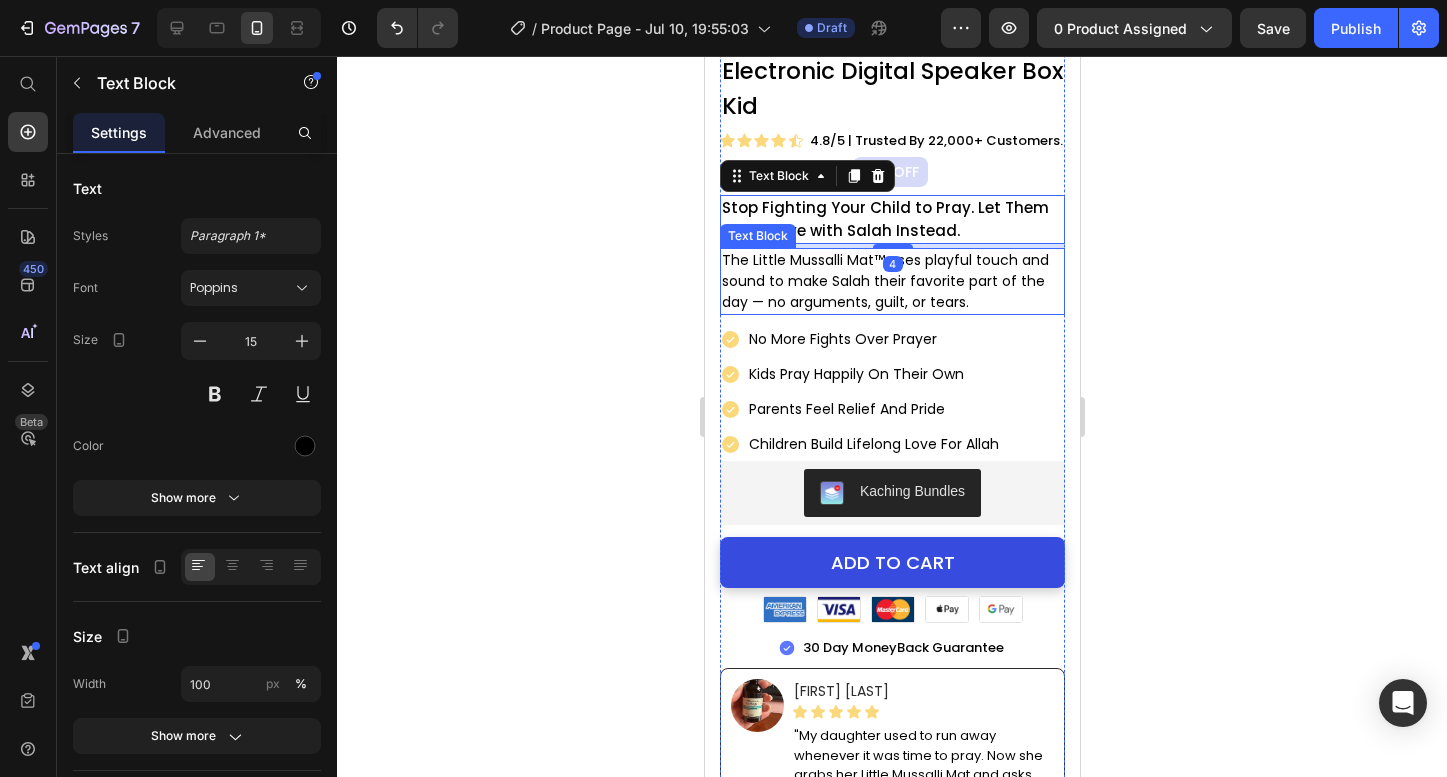 click on "The Little Mussalli Mat™ uses playful touch and sound to make Salah their favorite part of the day — no arguments, guilt, or tears." at bounding box center (891, 281) 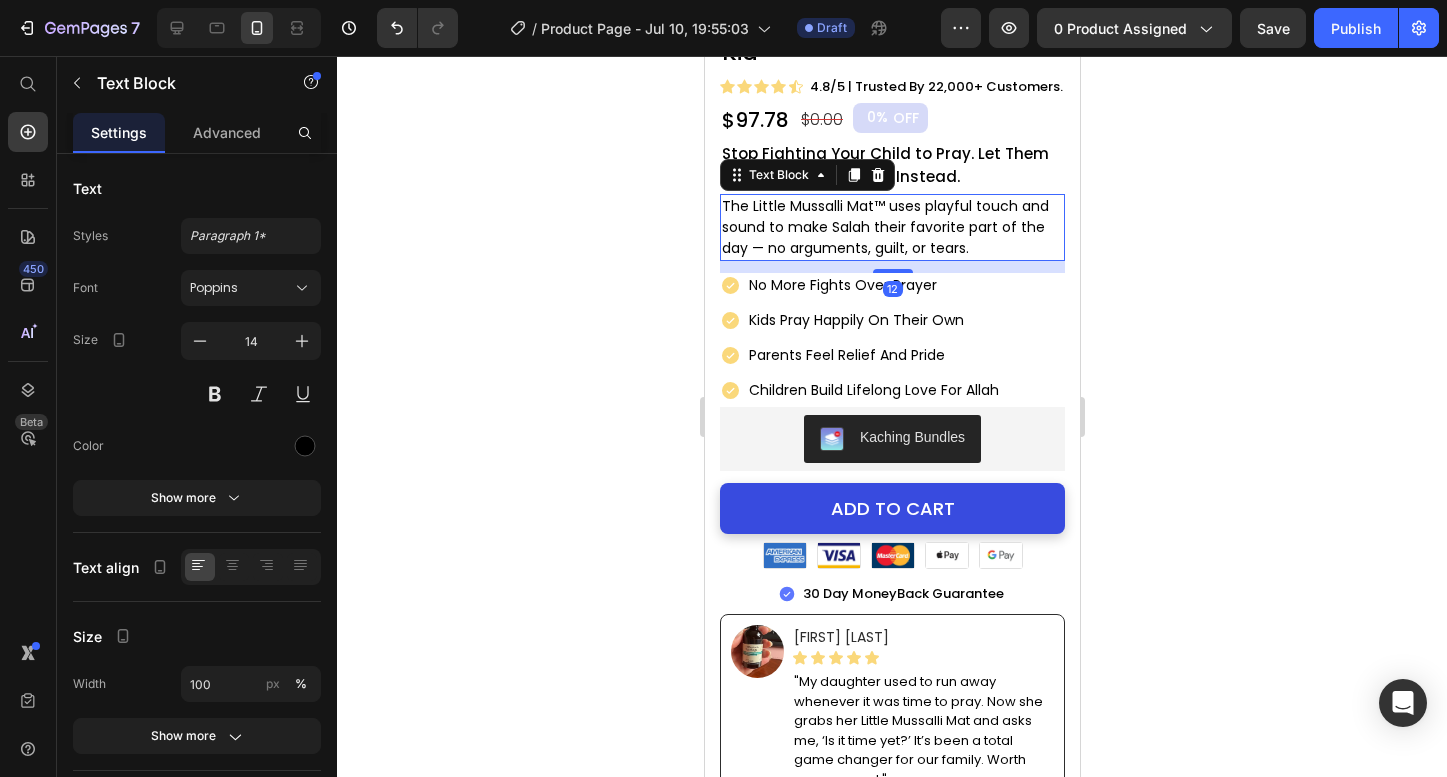 scroll, scrollTop: 696, scrollLeft: 0, axis: vertical 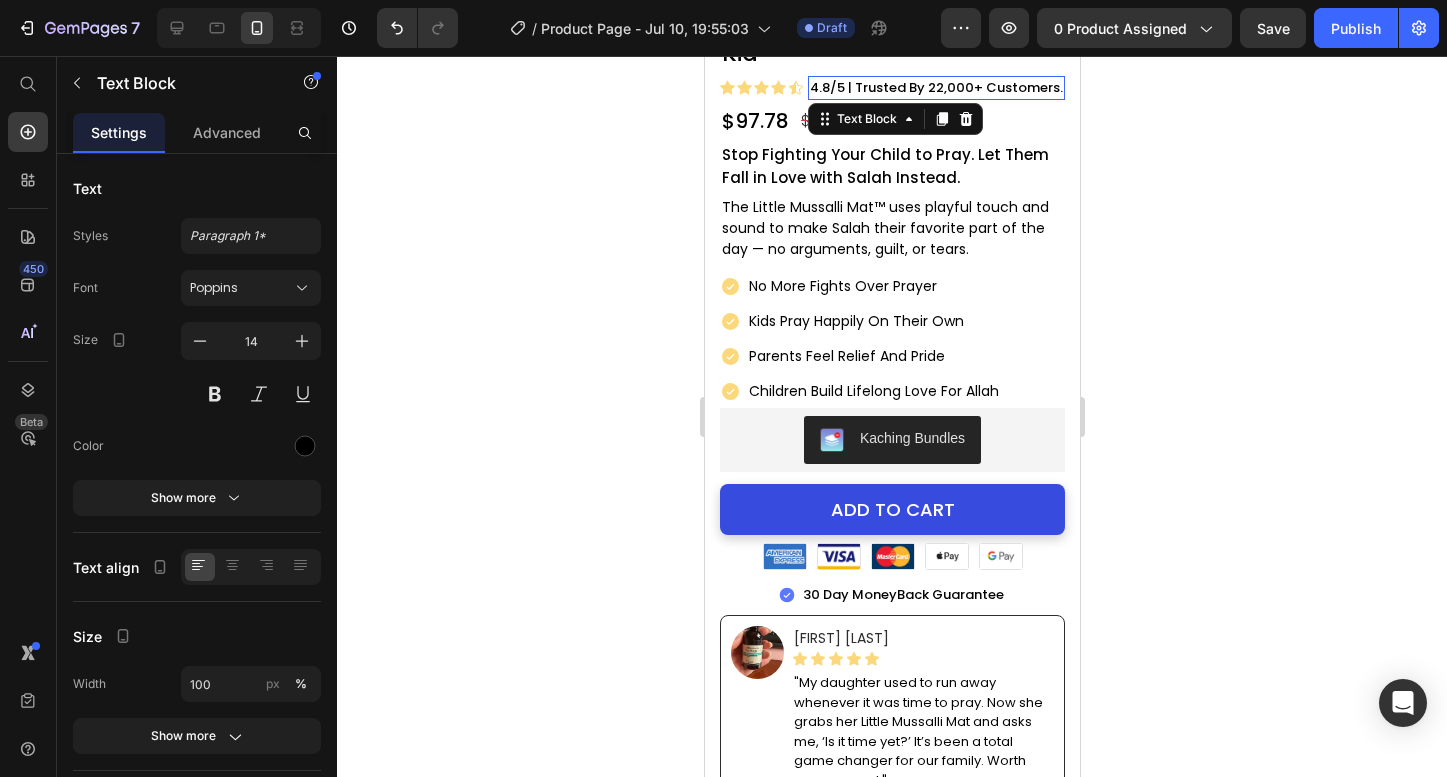 click on "4.8/5 | Trusted by 22,000+ Customers." at bounding box center (935, 88) 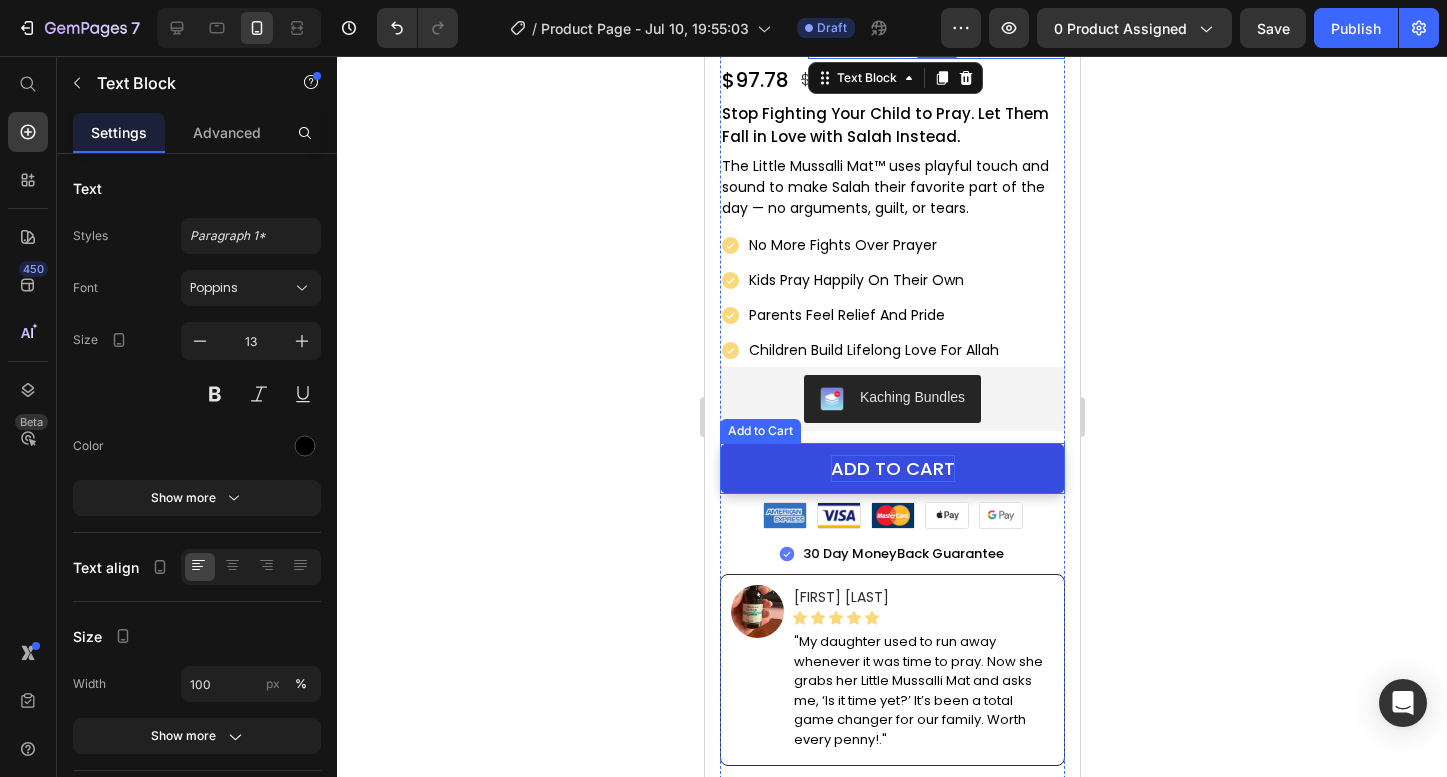 scroll, scrollTop: 836, scrollLeft: 0, axis: vertical 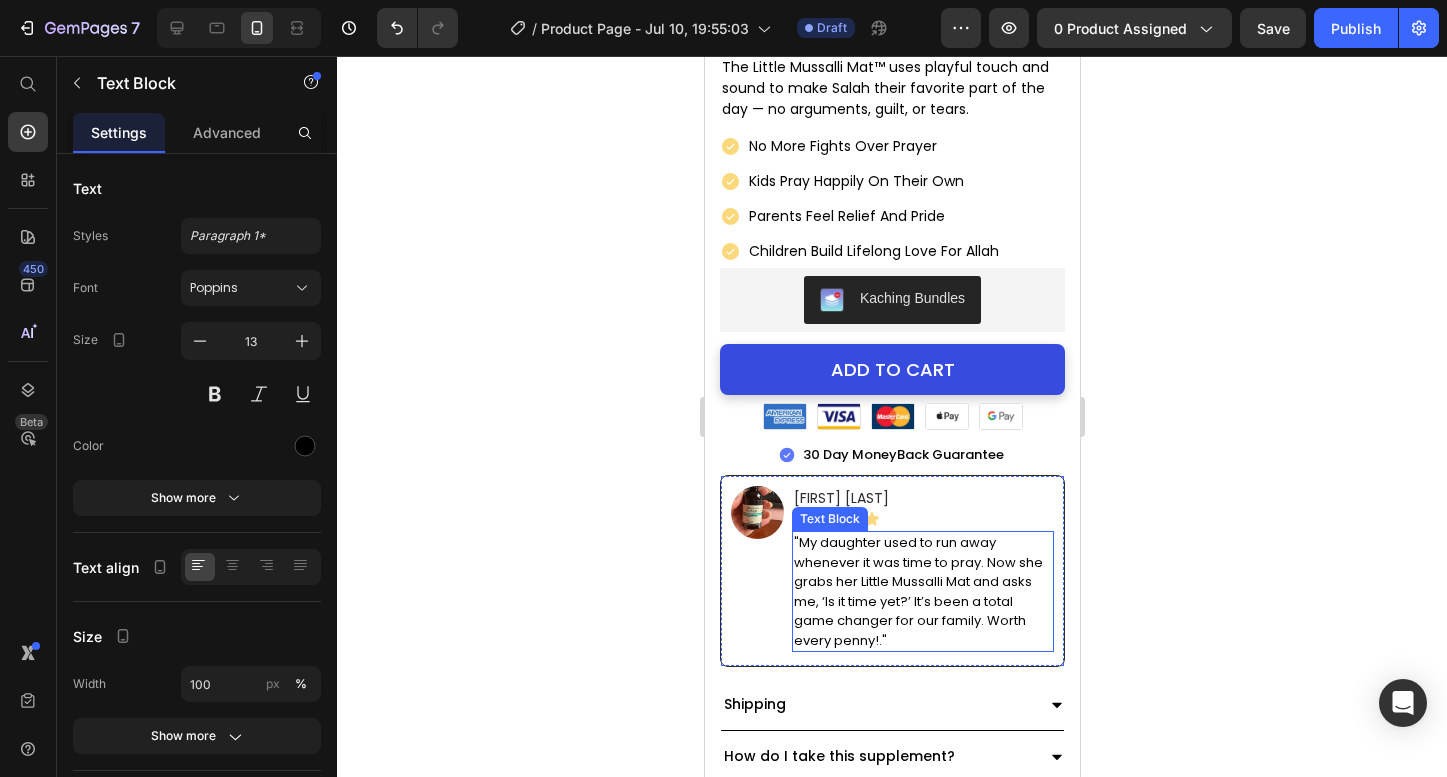 click on ""My daughter used to run away whenever it was time to pray. Now she grabs her Little Mussalli Mat and asks me, ‘Is it time yet?’ It’s been a total game changer for our family. Worth every penny!."" at bounding box center [922, 591] 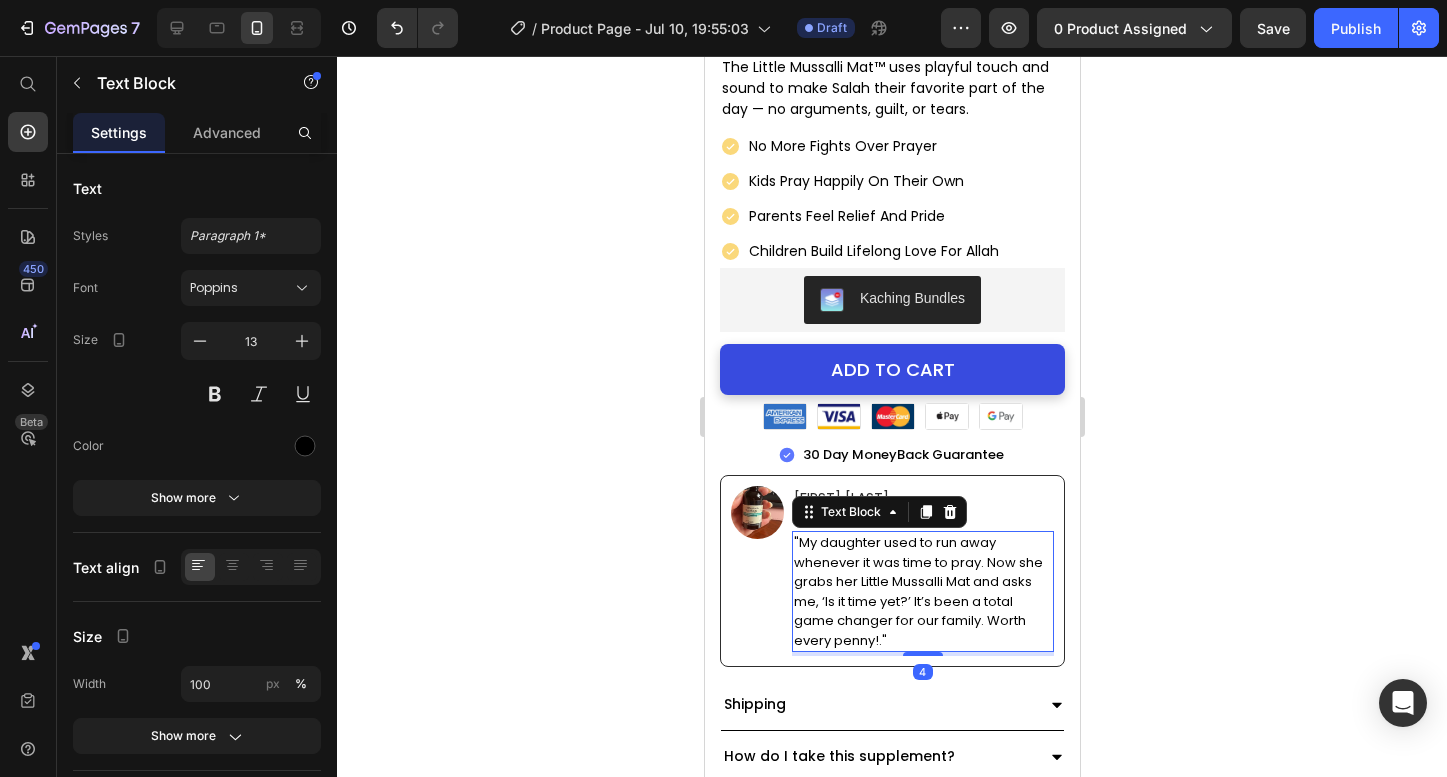click on ""My daughter used to run away whenever it was time to pray. Now she grabs her Little Mussalli Mat and asks me, ‘Is it time yet?’ It’s been a total game changer for our family. Worth every penny!."" at bounding box center [922, 591] 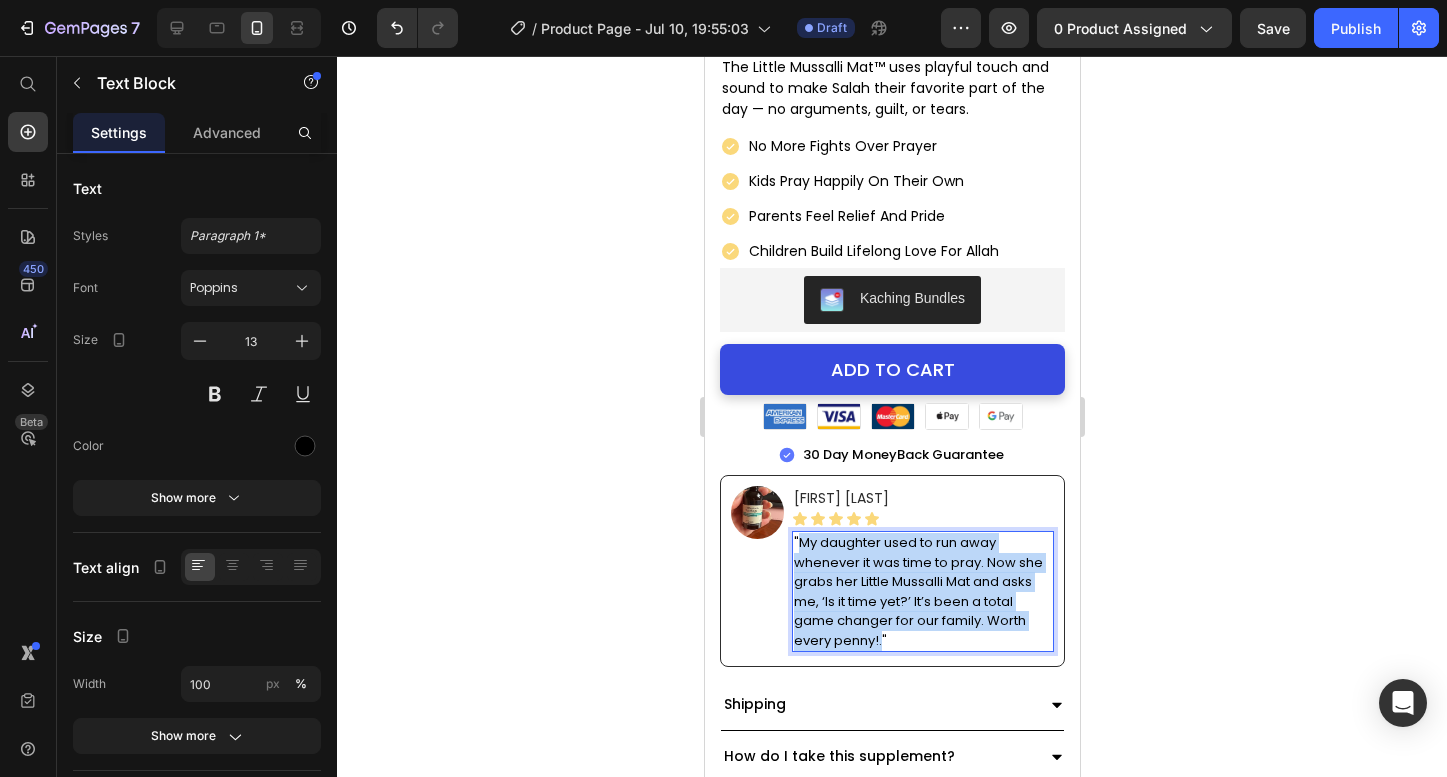 drag, startPoint x: 879, startPoint y: 639, endPoint x: 796, endPoint y: 541, distance: 128.42508 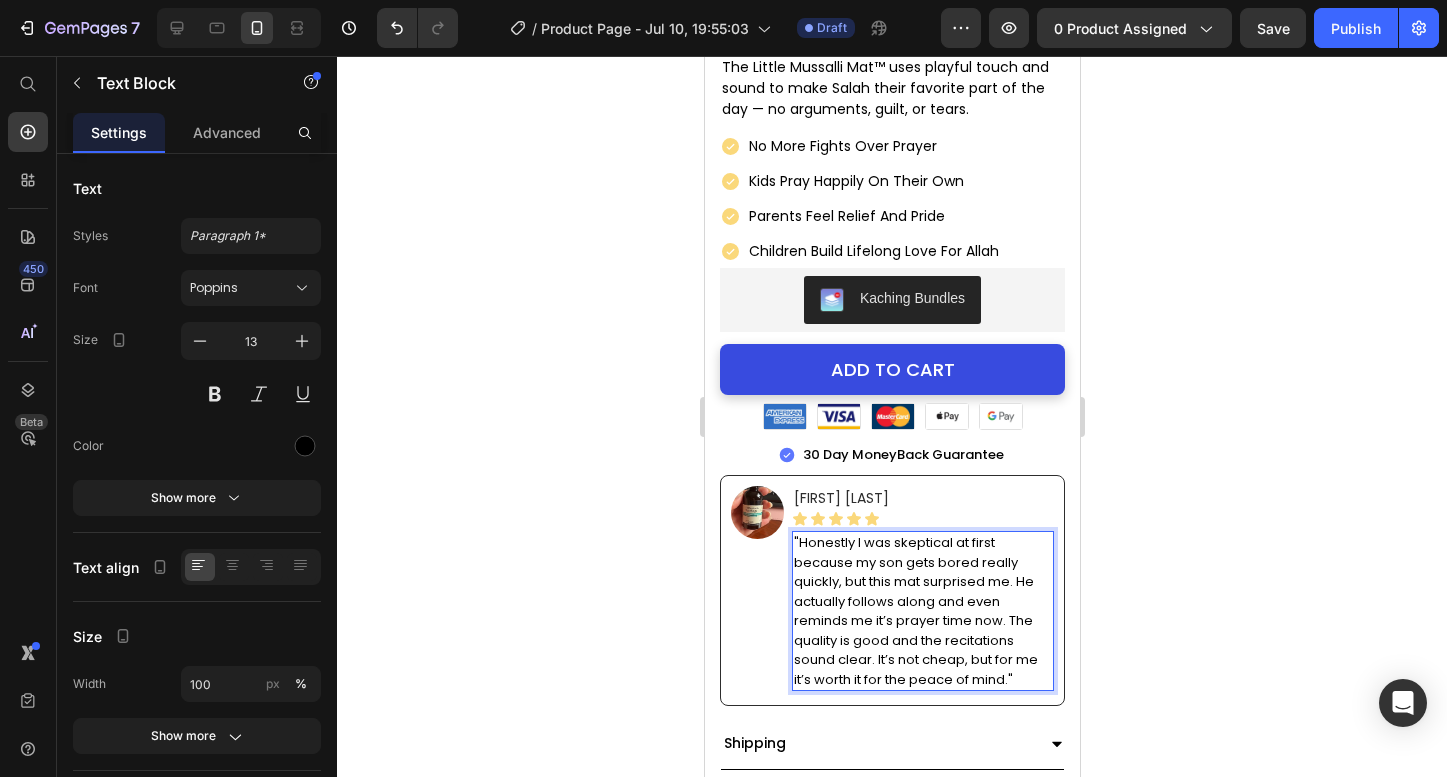 click 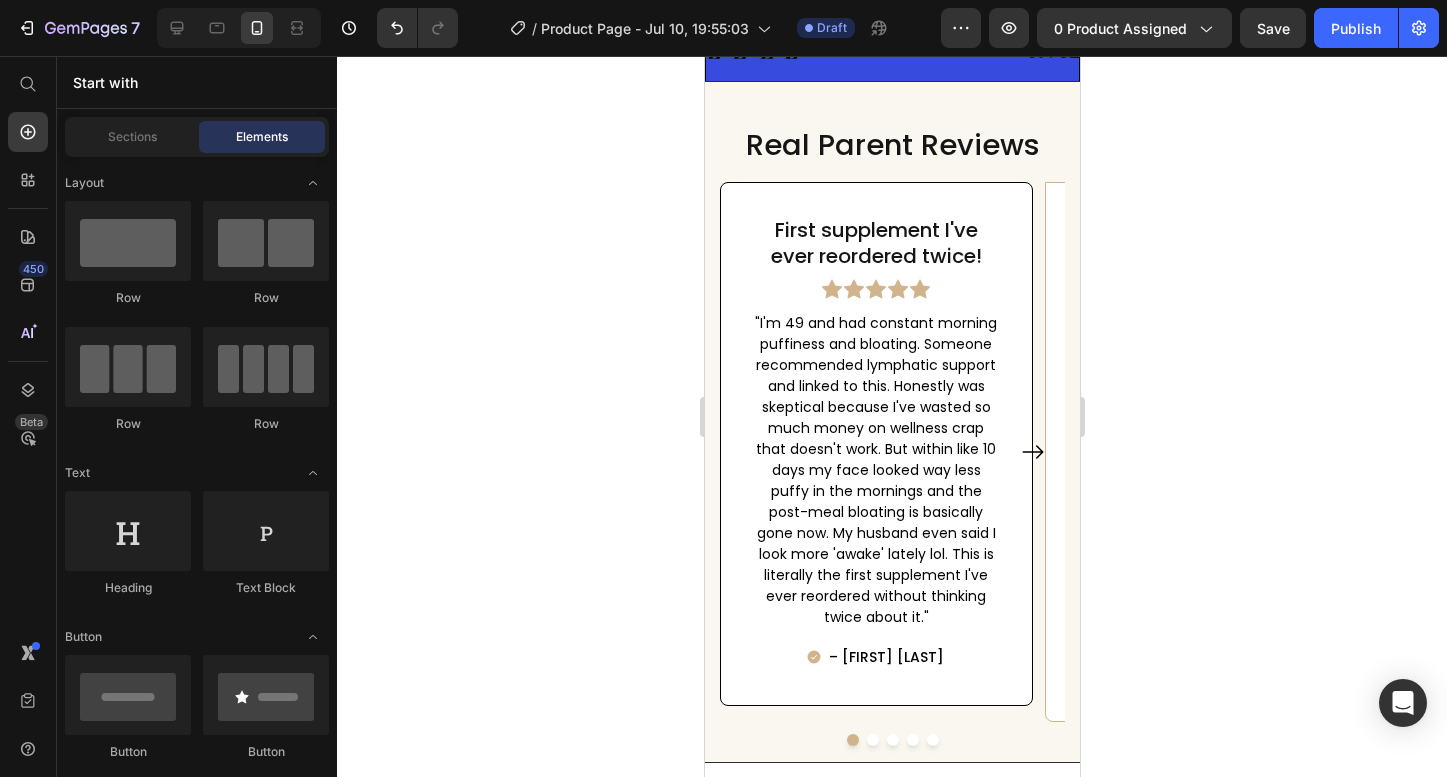 scroll, scrollTop: 1738, scrollLeft: 0, axis: vertical 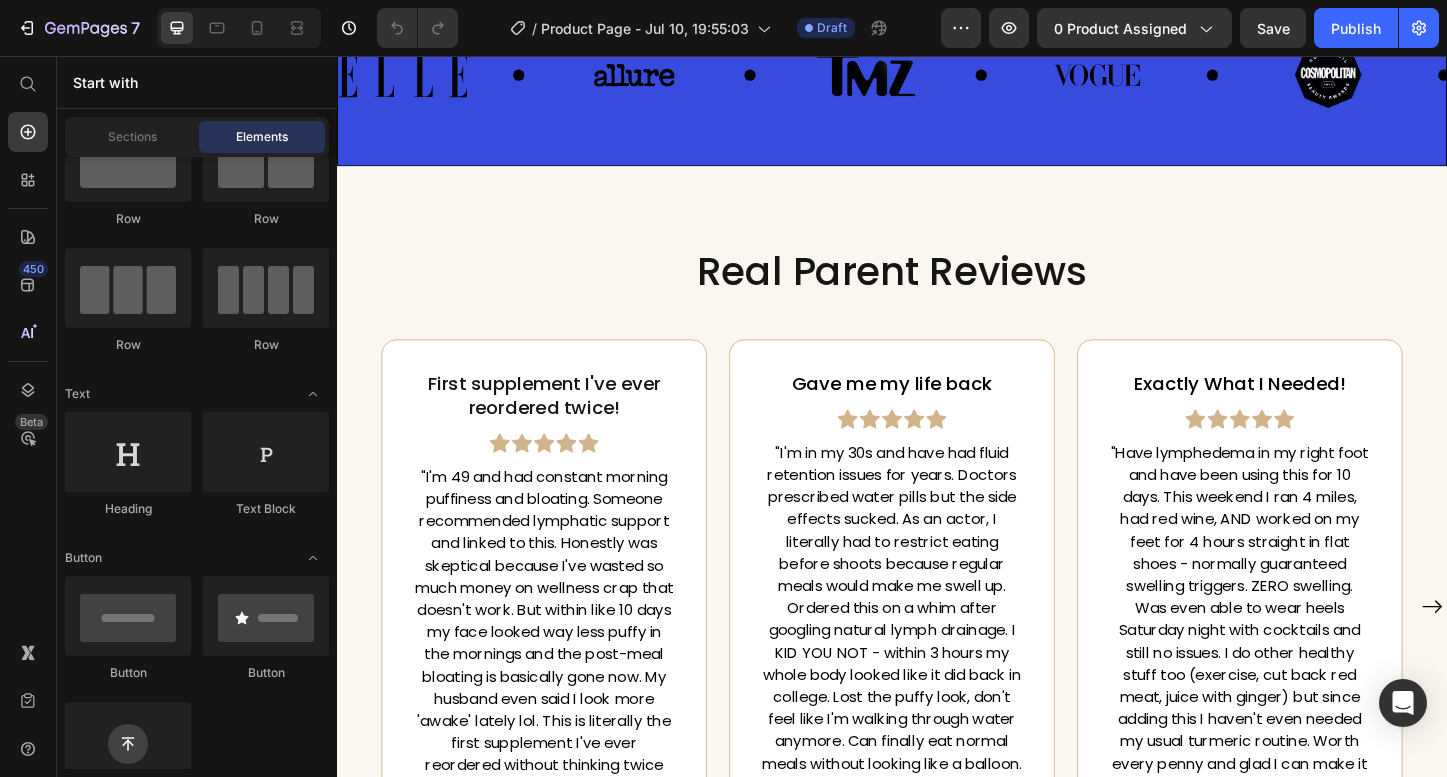 click on "7   /  Product Page - Jul 10, 19:55:03 Draft Preview 0 product assigned  Save   Publish" 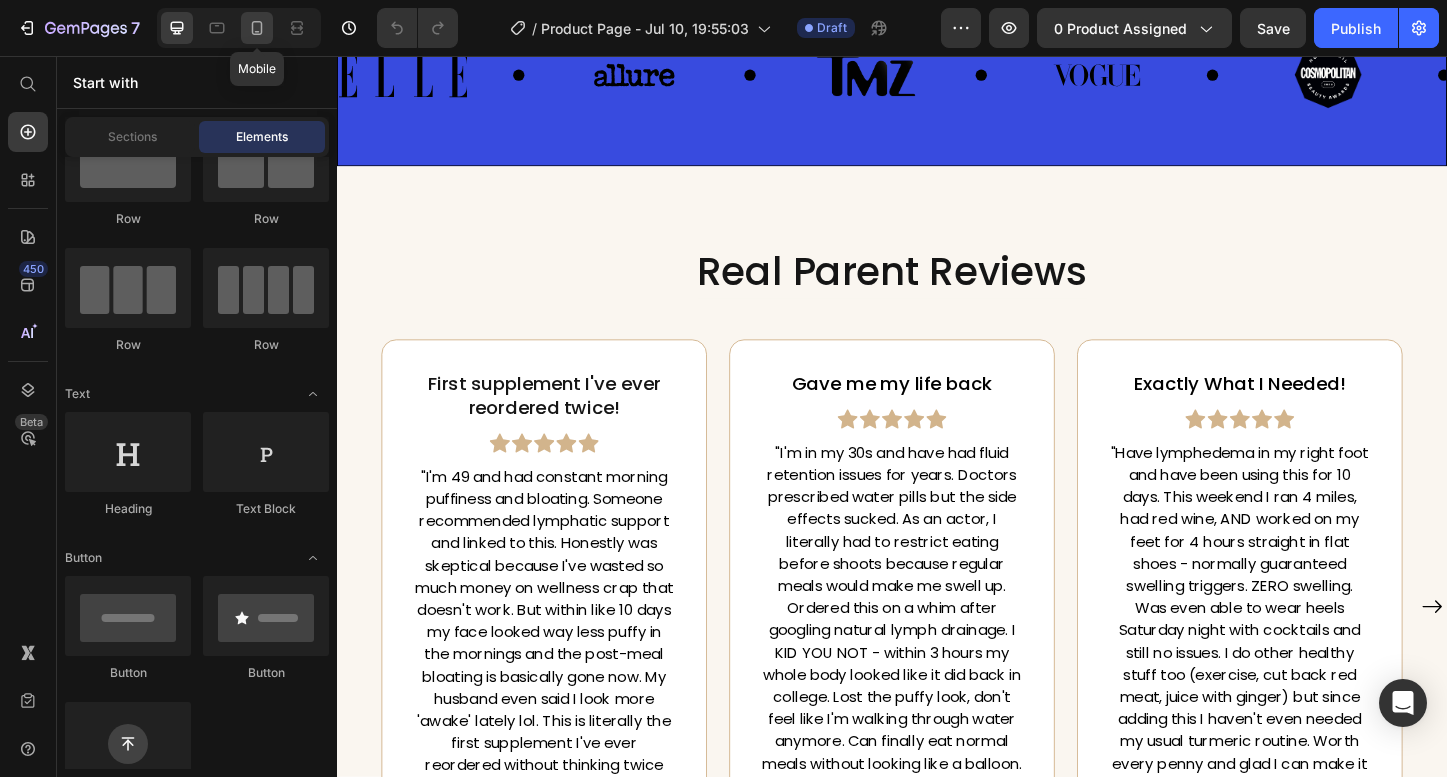 click 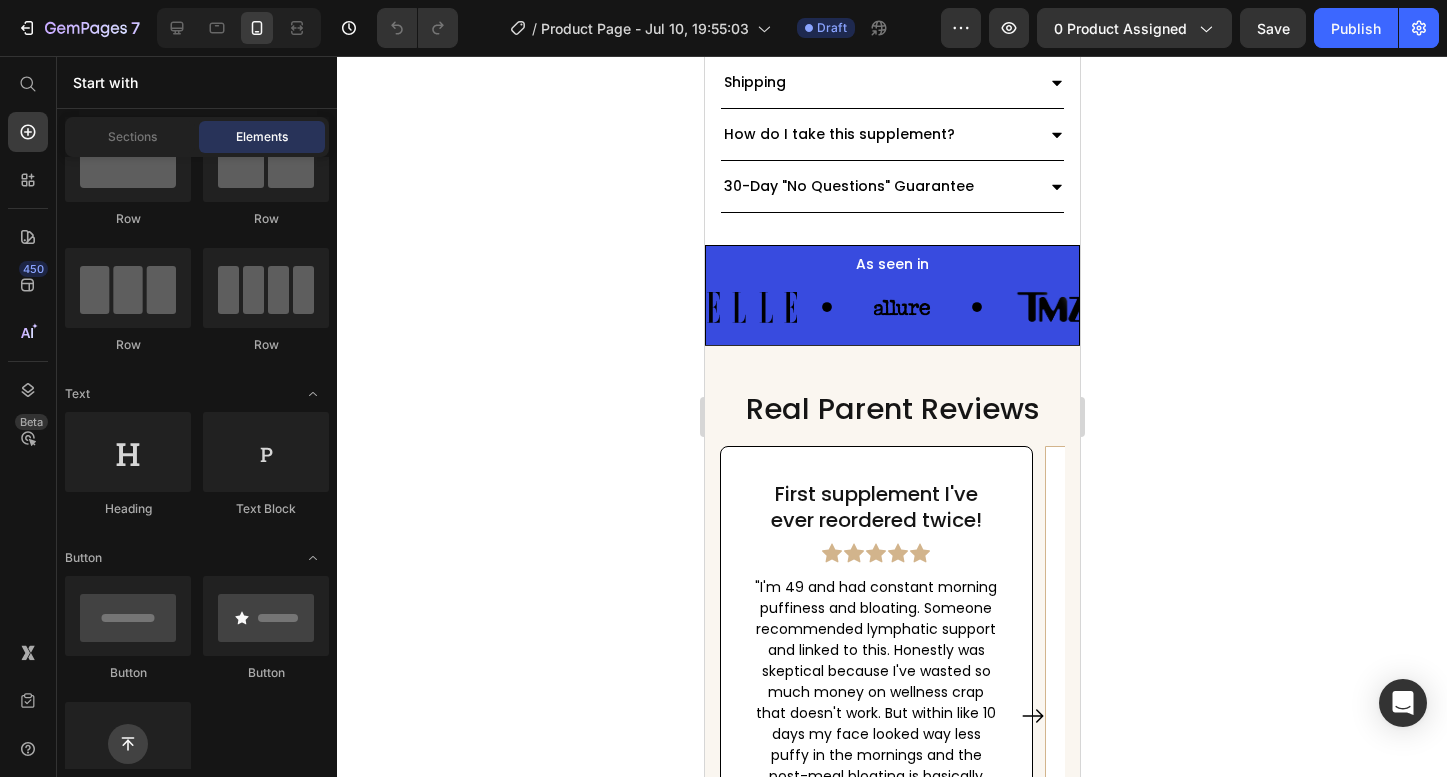 scroll, scrollTop: 1429, scrollLeft: 0, axis: vertical 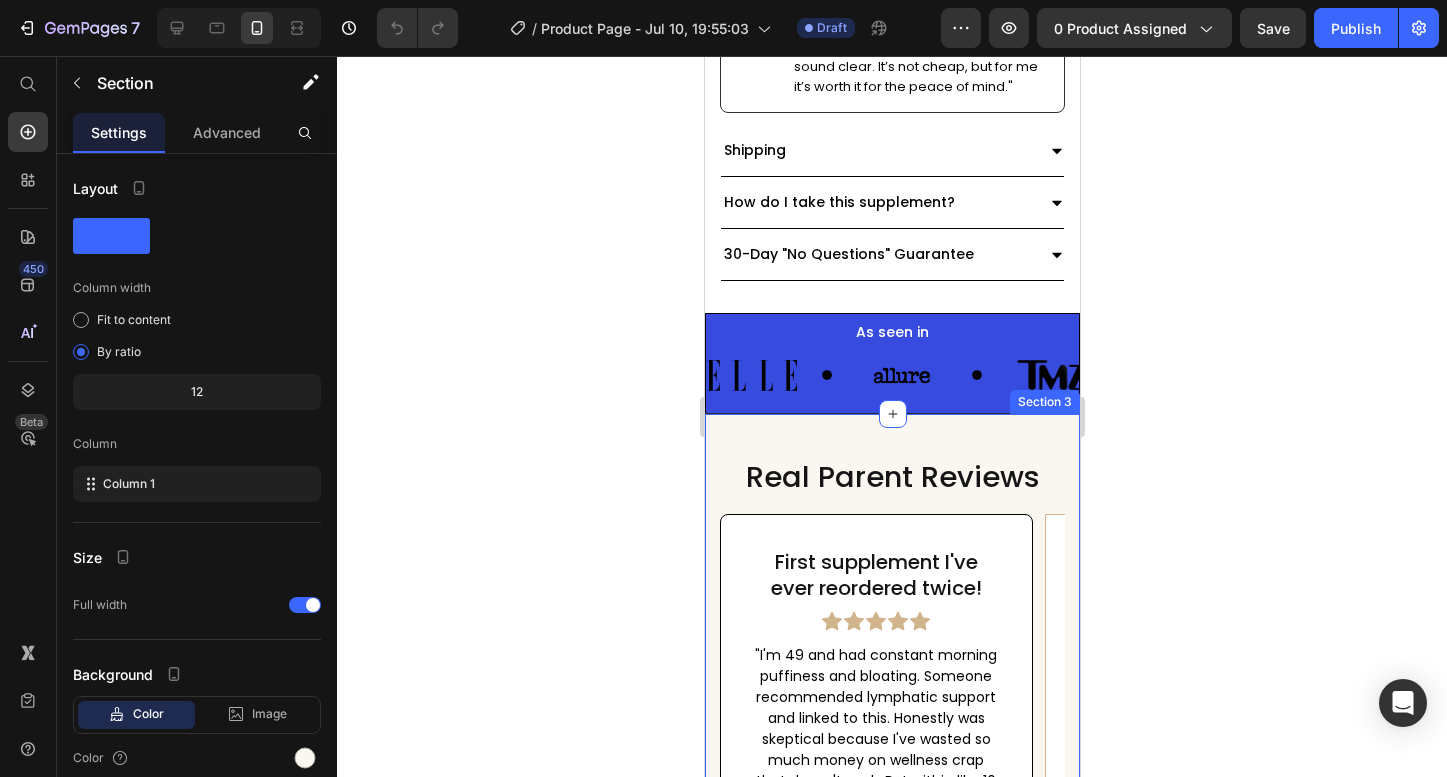 click on "Real Parent Reviews Heading
First supplement I've ever reordered twice! Text block
Icon
Icon
Icon
Icon
Icon Row "I'm 49 and had constant morning puffiness and bloating. Someone recommended lymphatic support and linked to this. Honestly was skeptical because I've wasted so much money on wellness crap that doesn't work. But within like 10 days my face looked way less puffy in the mornings and the post-meal bloating is basically gone now. My husband even said I look more 'awake' lately lol. This is literally the first supplement I've ever reordered without thinking twice about it." Text block – [FIRST] [LAST] Item List Row Gave me my life back Text block
Icon
Icon
Icon
Icon
Icon Row Text block – [FIRST] [LAST]. Item List Row Exactly What I Needed! Text block
Icon
Icon
Icon
Icon Icon" at bounding box center (891, 754) 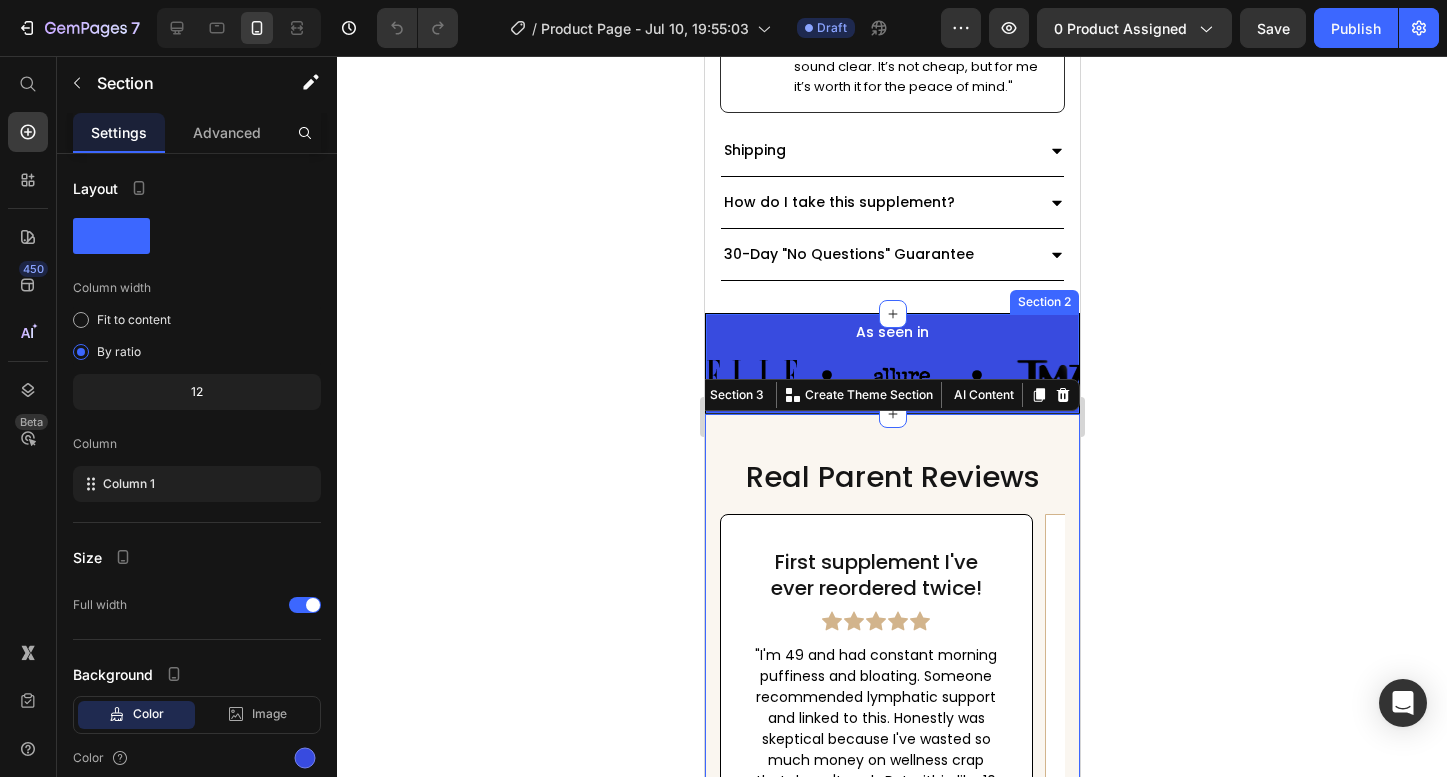 click on "As seen in Text Block Image
Image
Image
Image
Image
Image
Image
Image
Image
Image
Marquee" at bounding box center [891, 363] 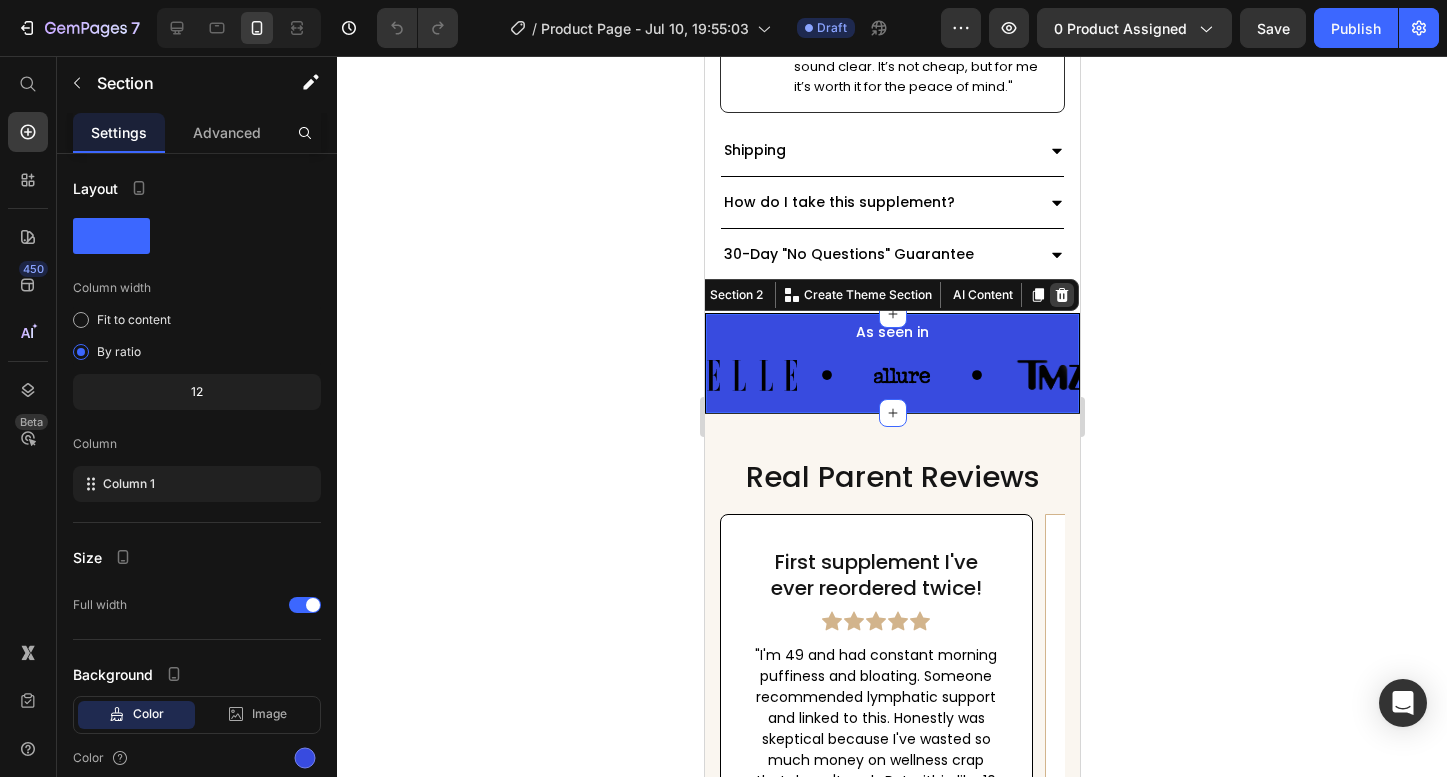 click 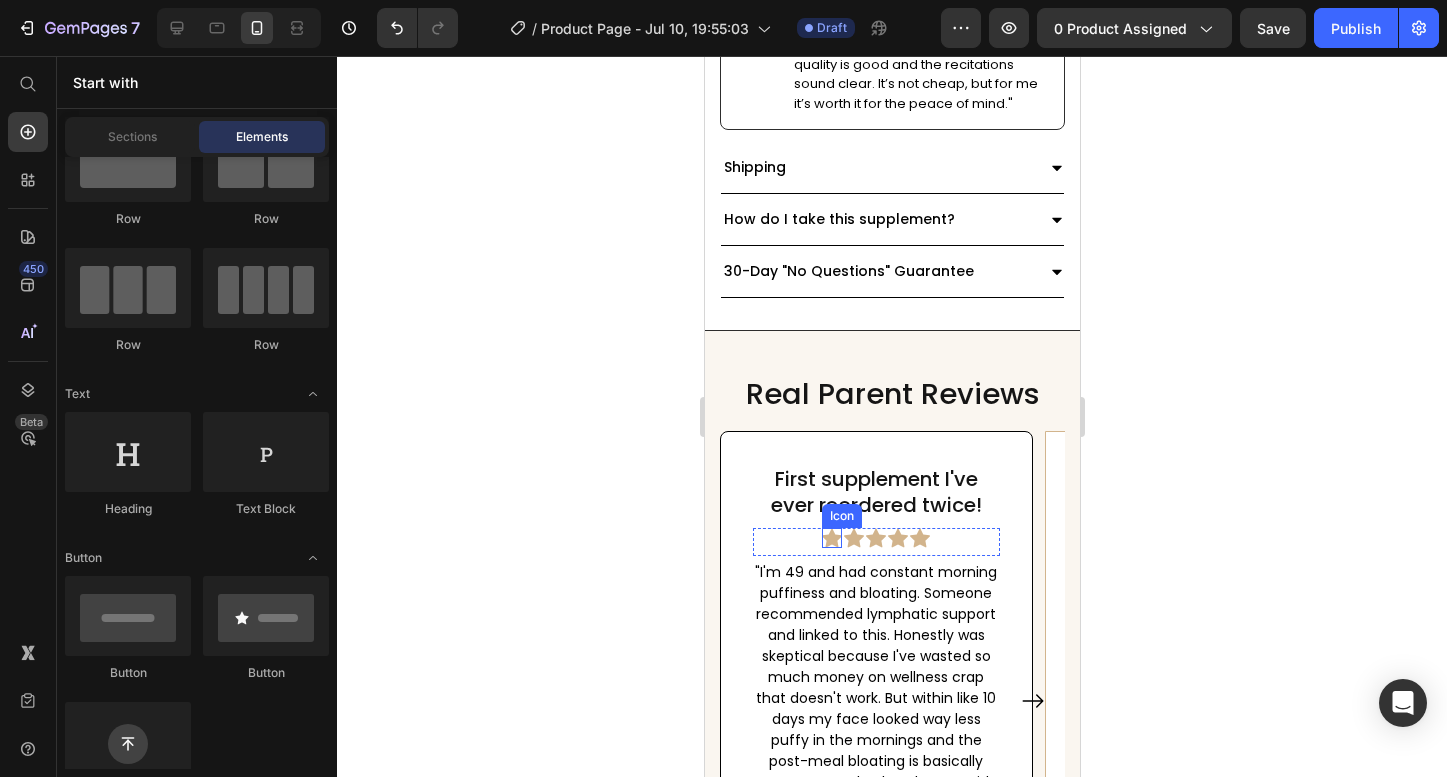 scroll, scrollTop: 1298, scrollLeft: 0, axis: vertical 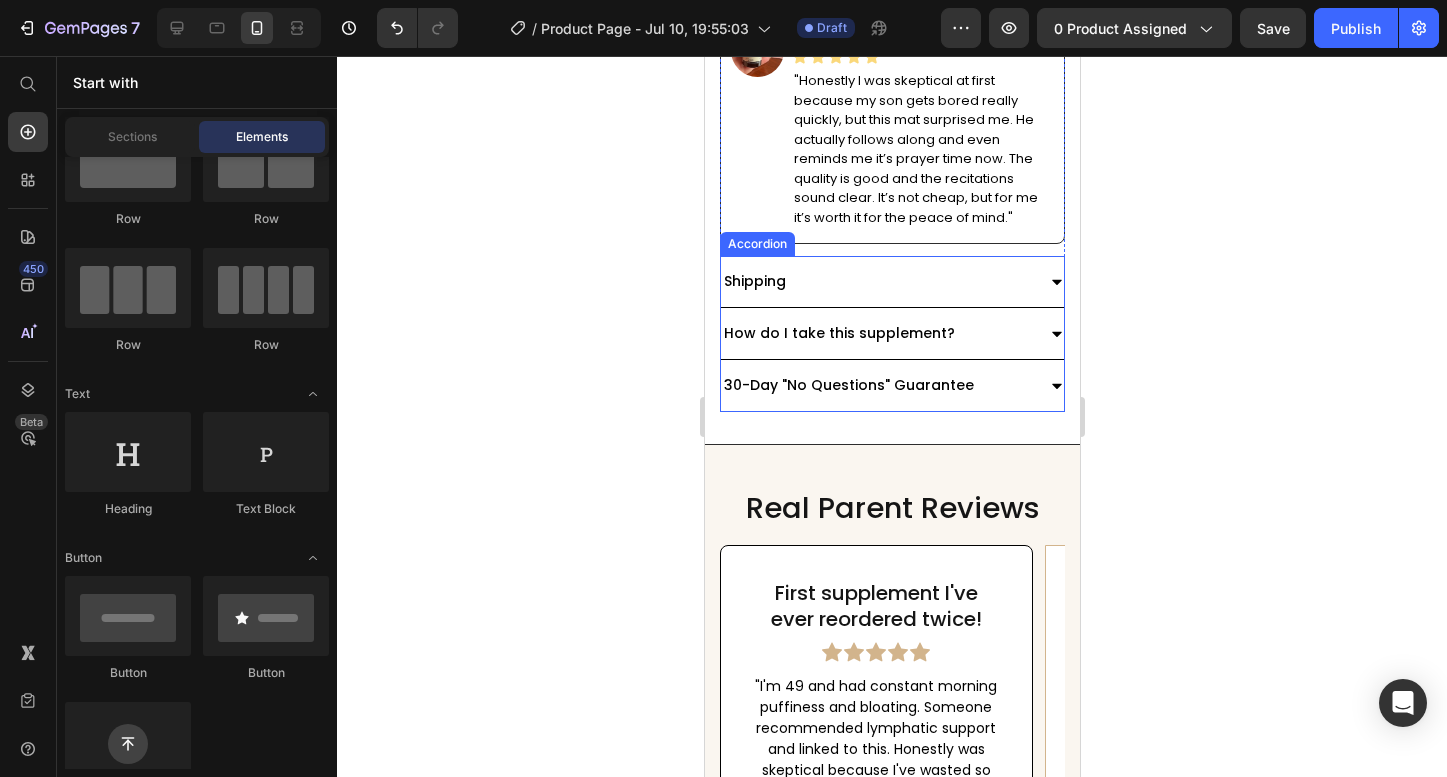 click on "Shipping" at bounding box center (891, 282) 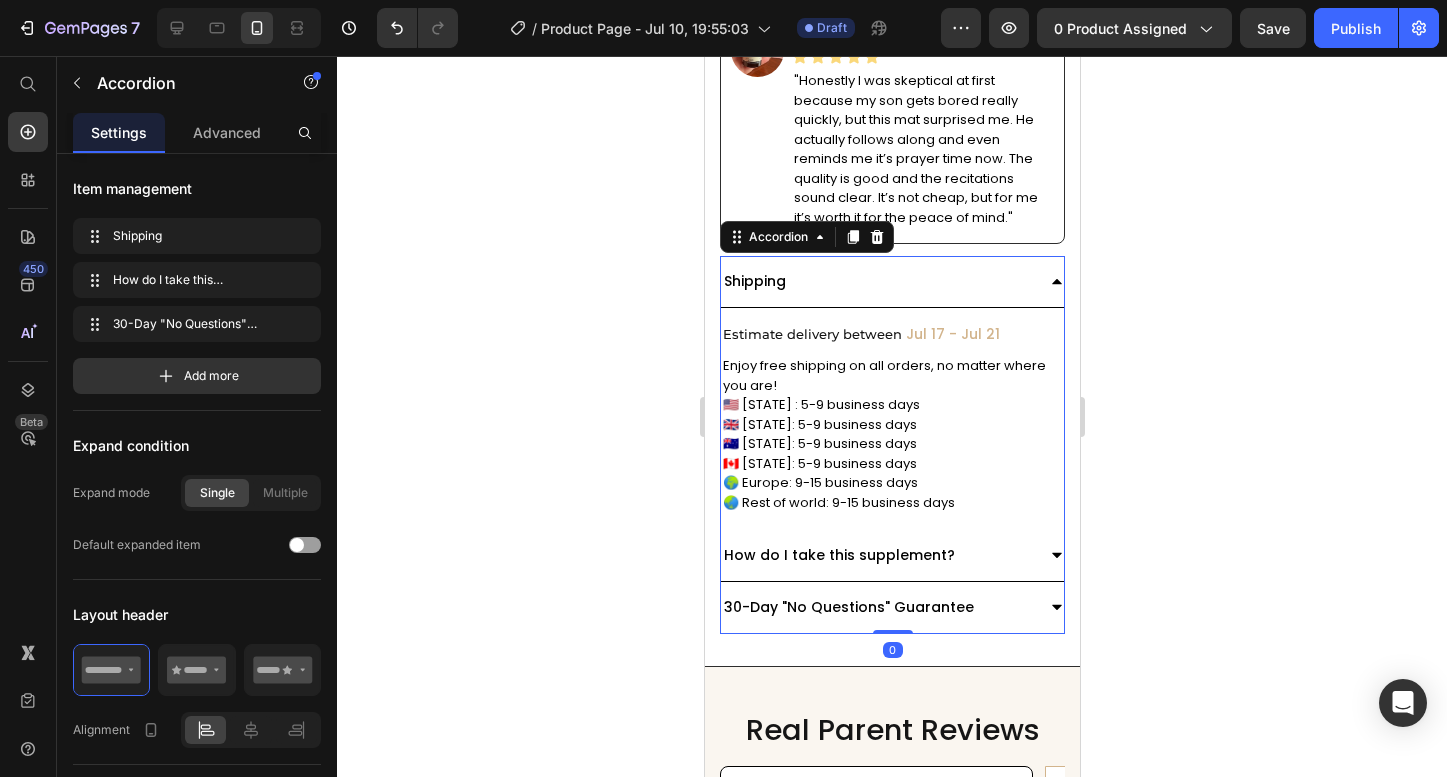 click on "Shipping" at bounding box center [891, 282] 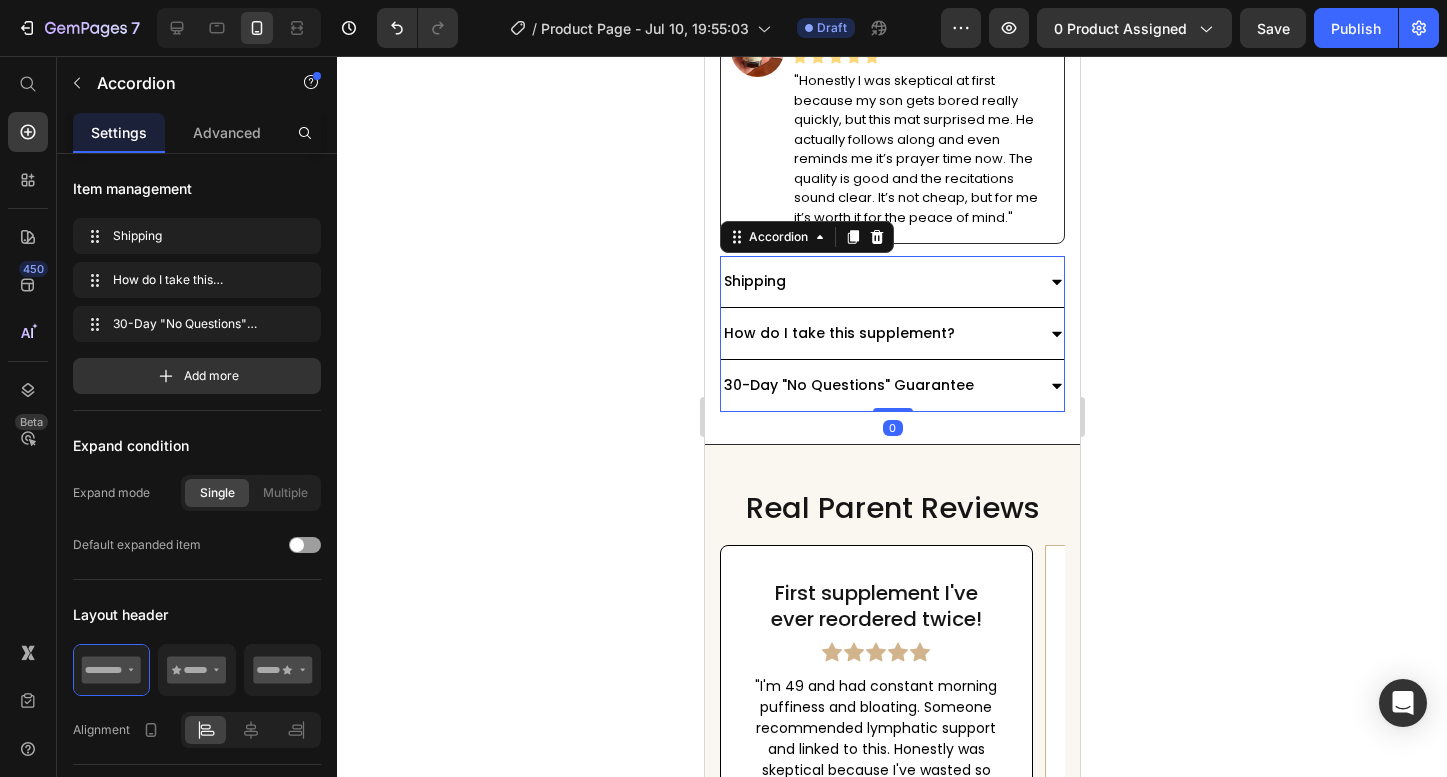 click on "How do I take this supplement?" at bounding box center (876, 333) 